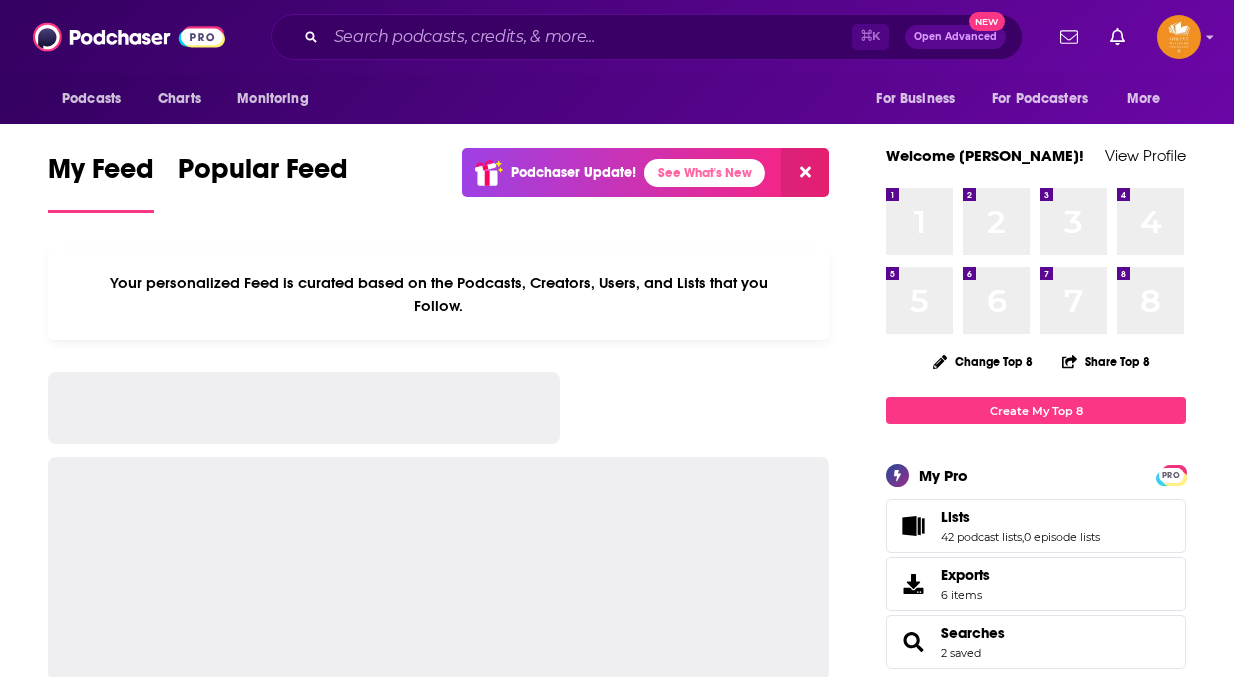 scroll, scrollTop: 0, scrollLeft: 0, axis: both 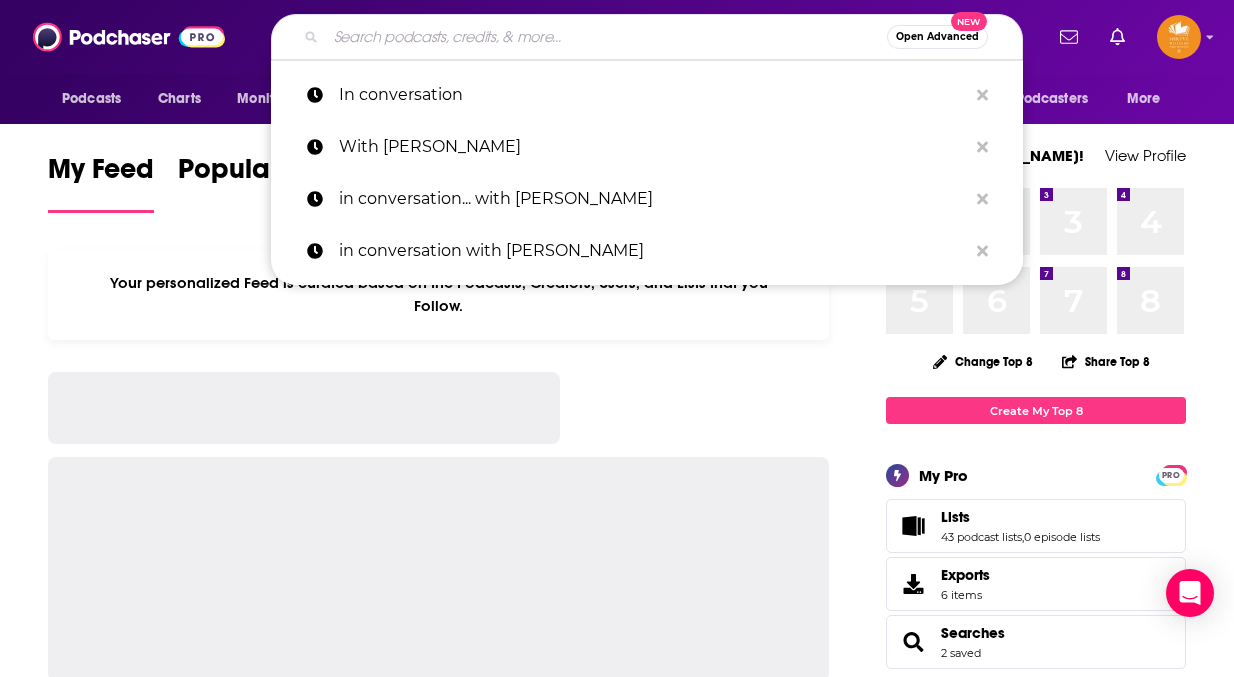 click at bounding box center [606, 37] 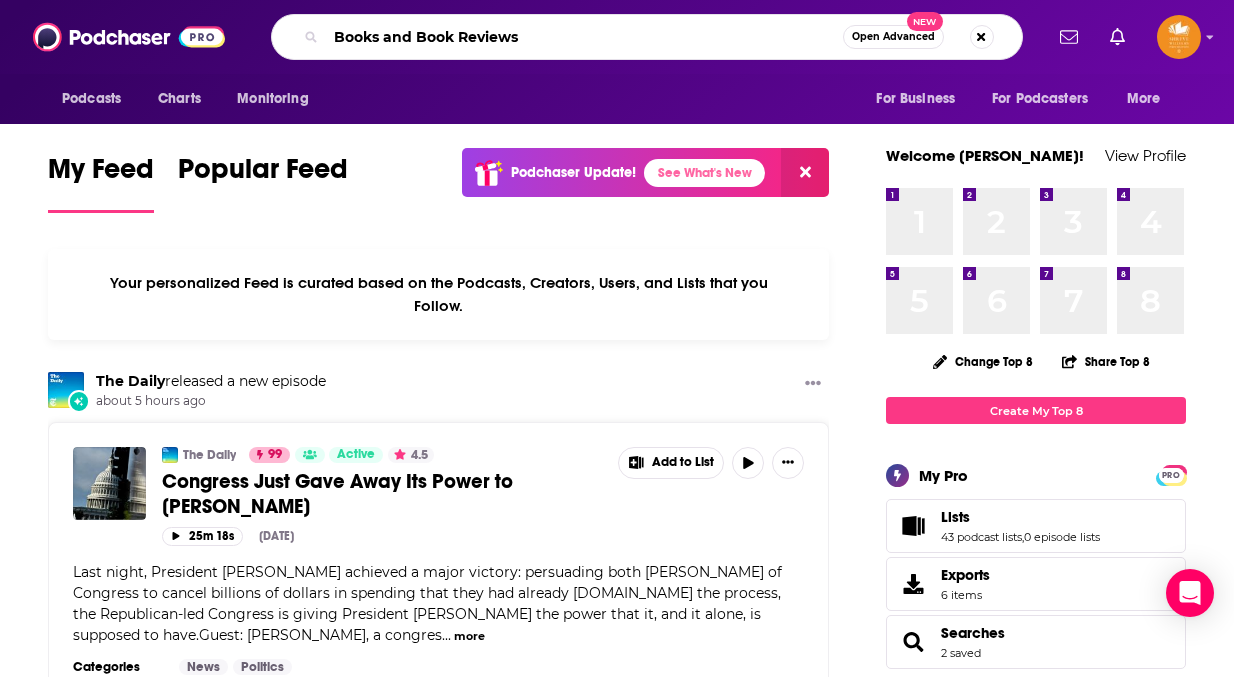 type on "Books and Book Reviews" 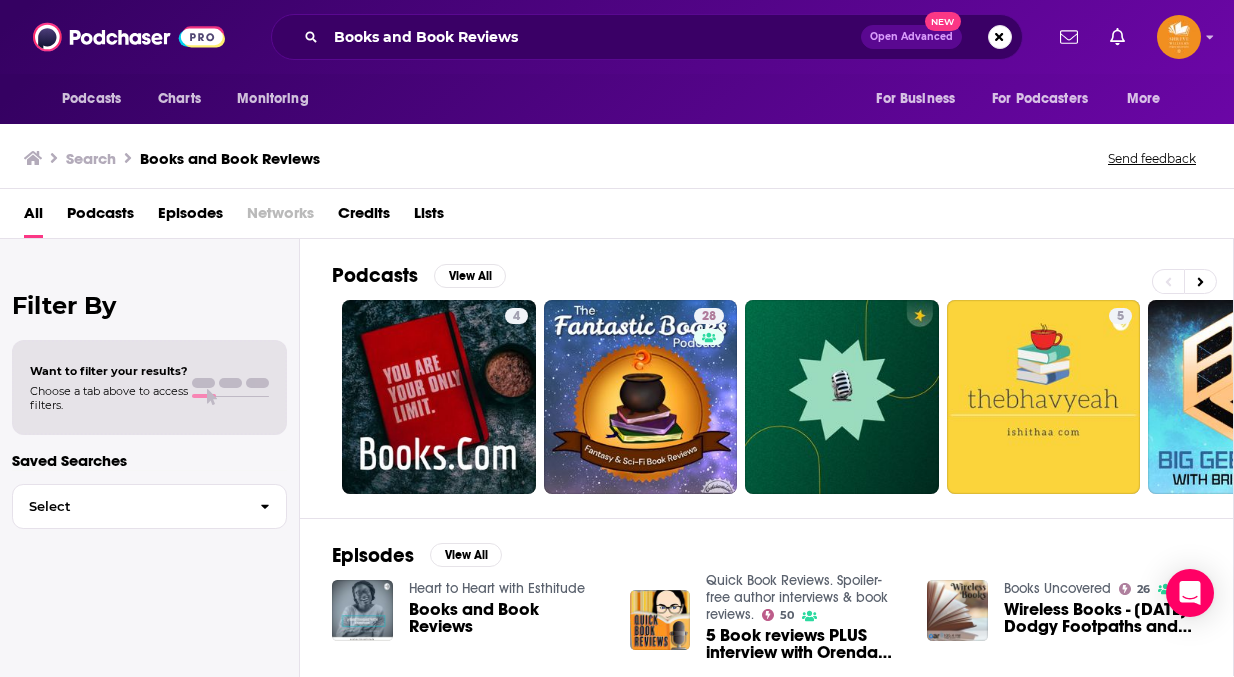 click on "Want to filter your results? Choose a tab above to access filters." at bounding box center (109, 388) 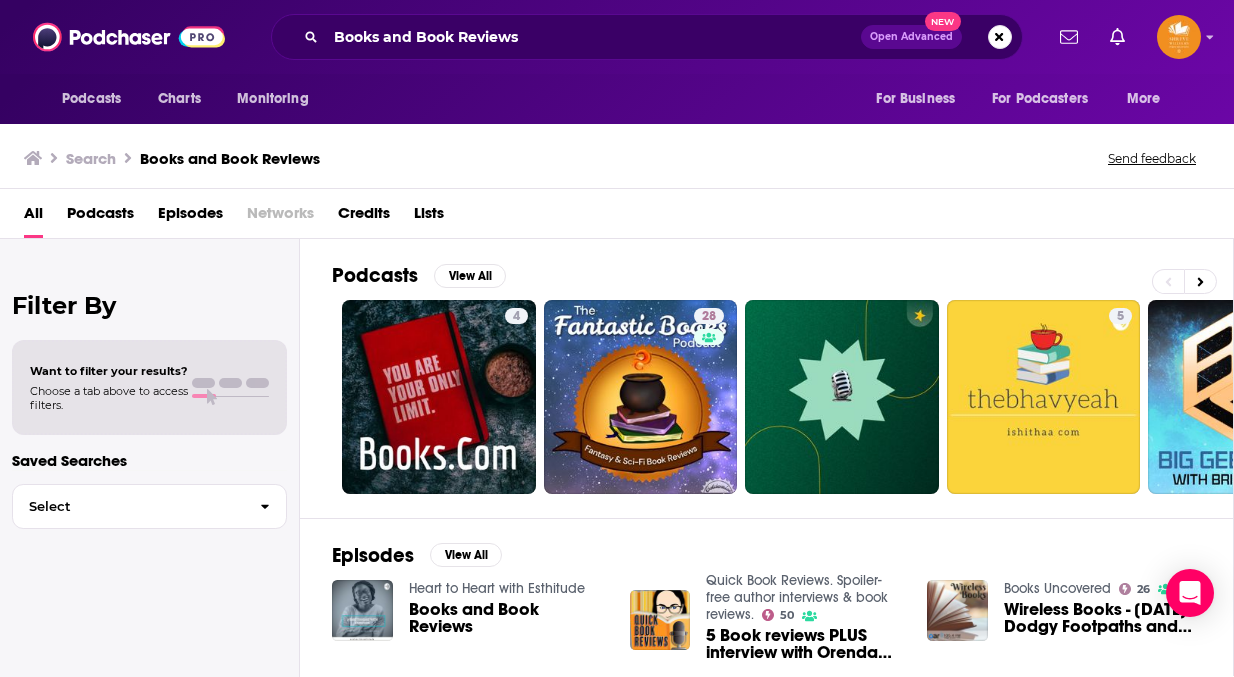 click on "Podcasts" at bounding box center [100, 217] 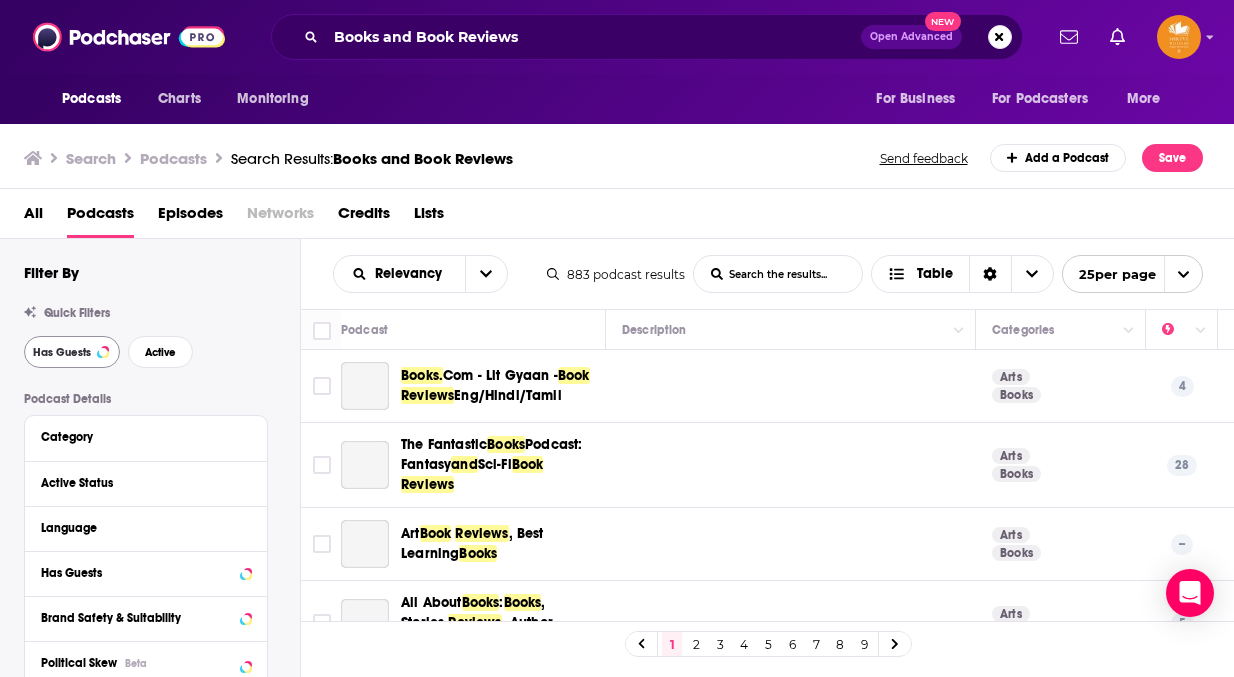 click on "Has Guests" at bounding box center (62, 352) 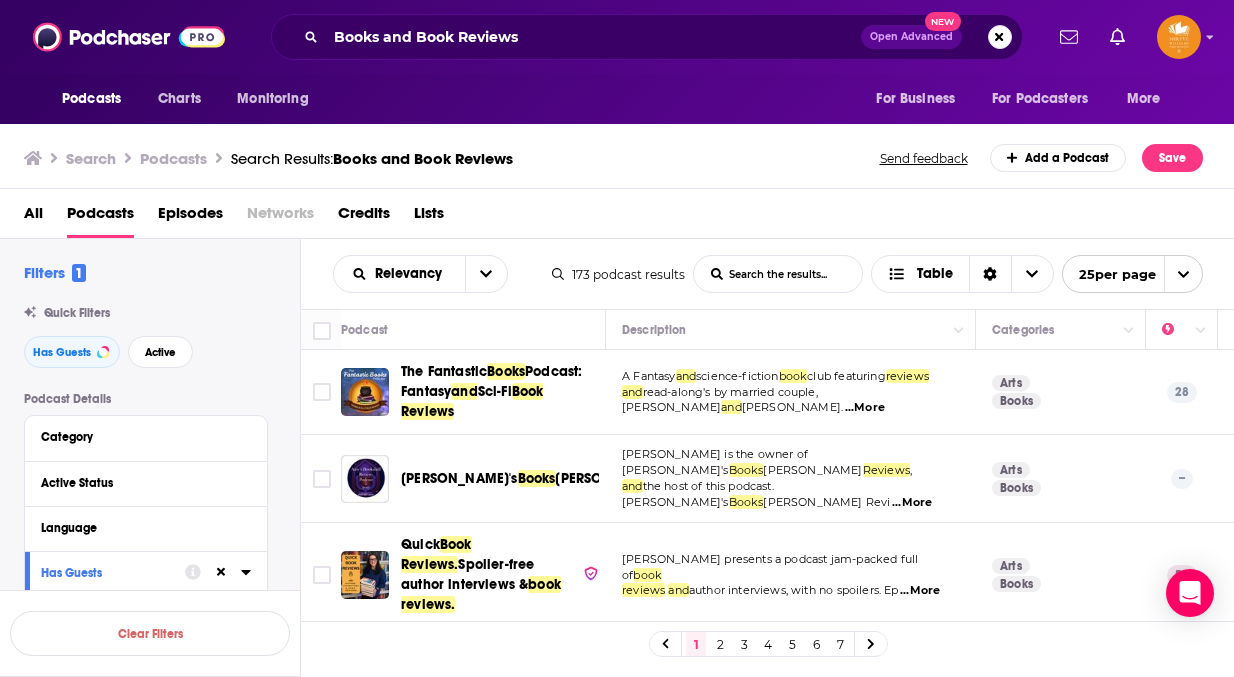 click on "...More" at bounding box center [912, 503] 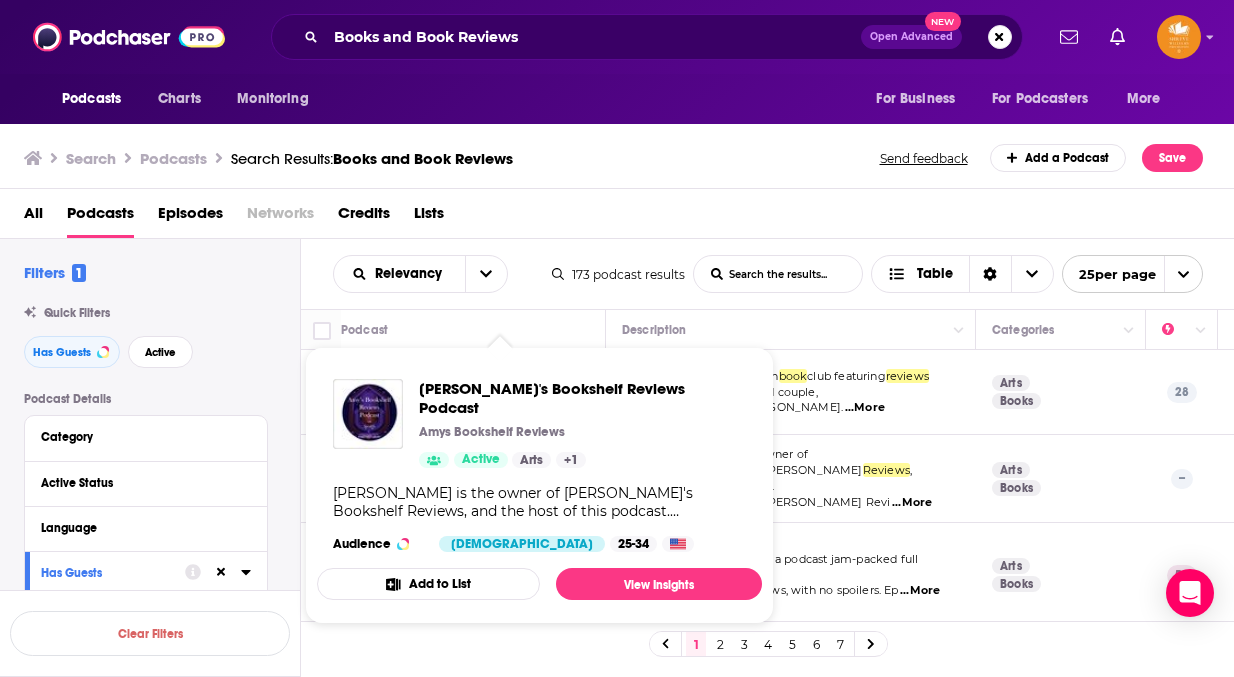 click on "[PERSON_NAME]'s Bookshelf Reviews Podcast [PERSON_NAME] Bookshelf Reviews Active Arts + 1 [PERSON_NAME] is the owner of [PERSON_NAME]'s Bookshelf Reviews, and the host of this podcast. [PERSON_NAME]'s Bookshelf Reviews' podcast is about book reviews, a writer's [MEDICAL_DATA], a book's peruse, literary interviews and literary news. #ABSRPODCAST #ABSR Audience [DEMOGRAPHIC_DATA] 25-34" at bounding box center (539, 465) 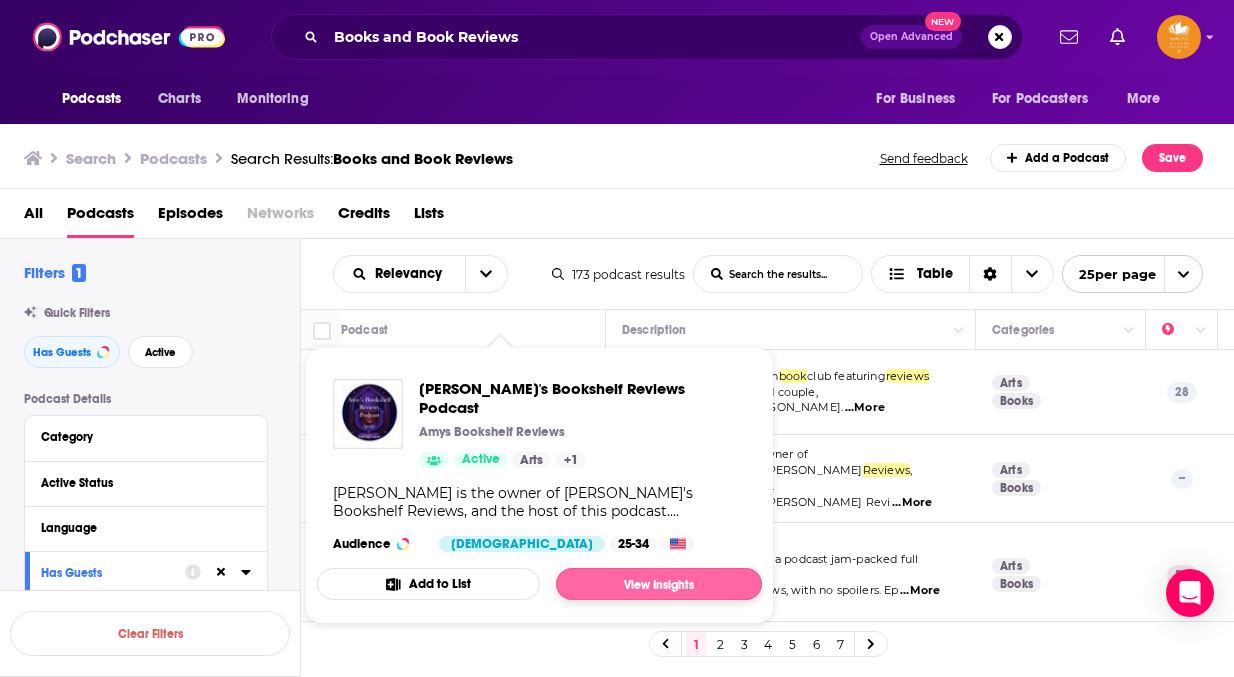 click on "View Insights" at bounding box center (659, 584) 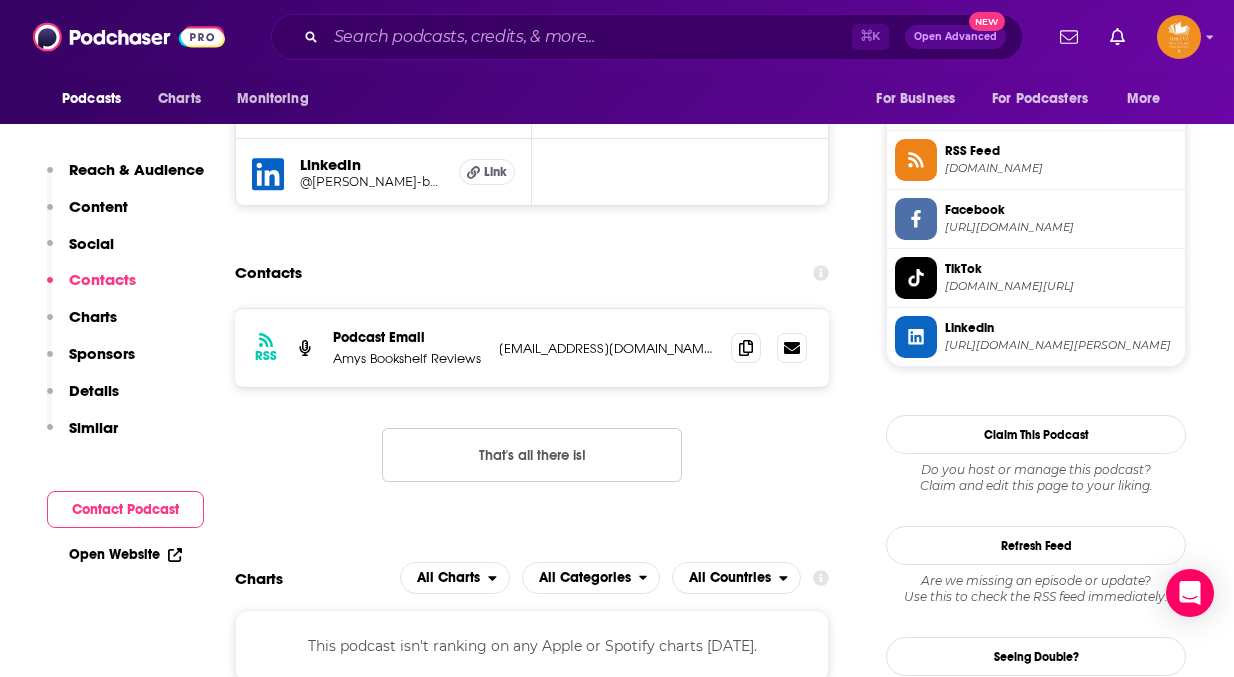 scroll, scrollTop: 1474, scrollLeft: 0, axis: vertical 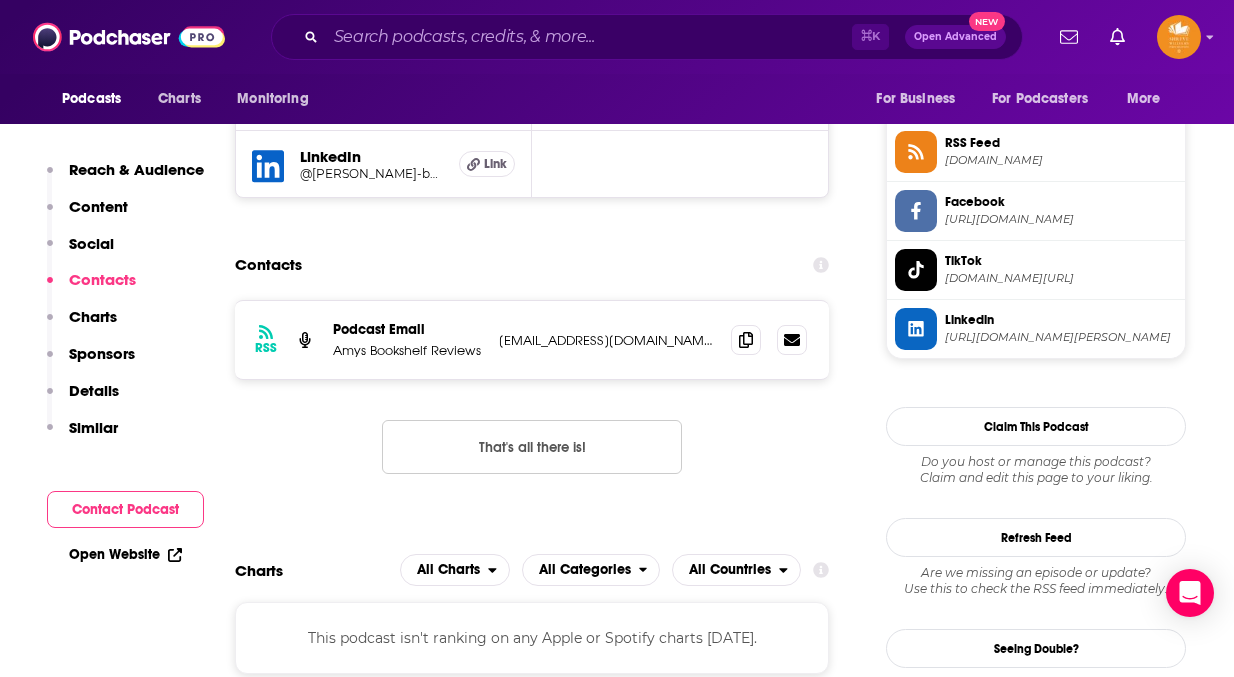 drag, startPoint x: 713, startPoint y: 343, endPoint x: 500, endPoint y: 340, distance: 213.02112 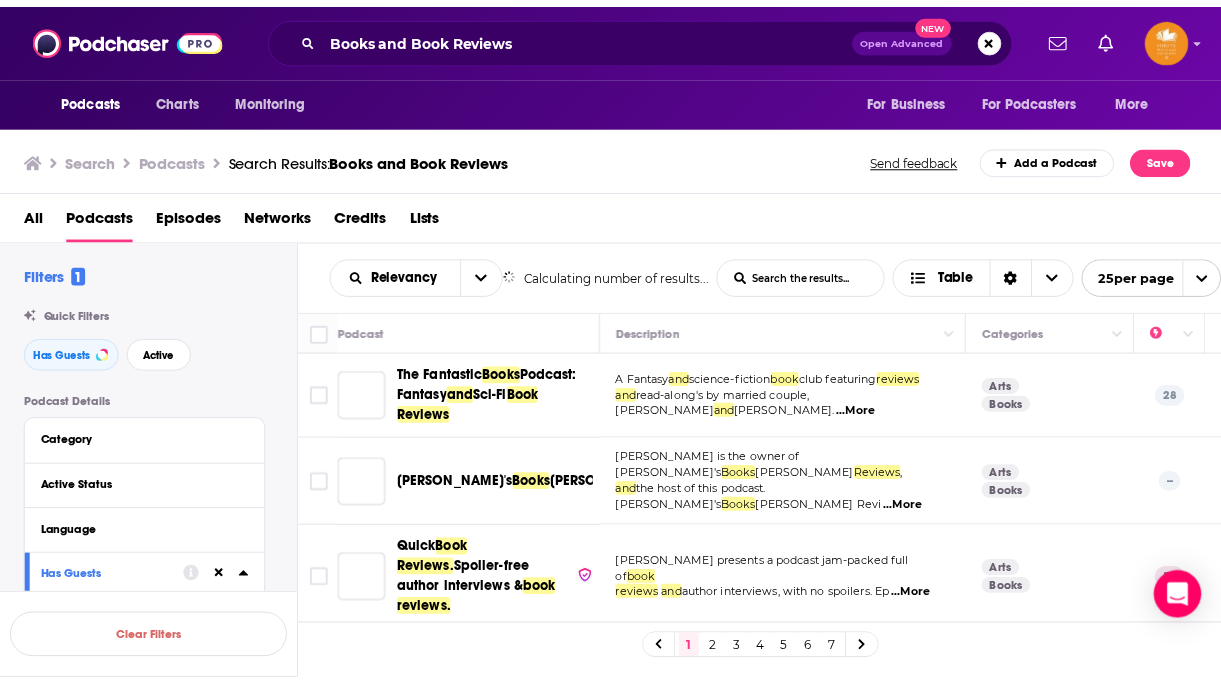 scroll, scrollTop: 0, scrollLeft: 0, axis: both 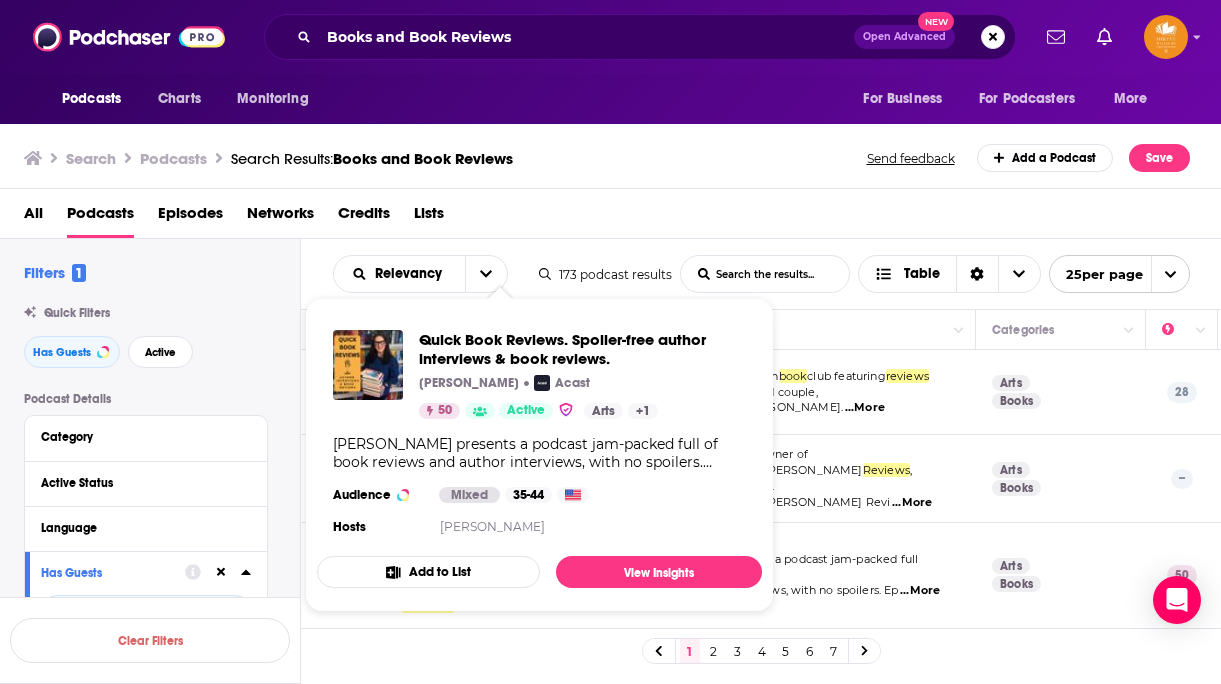click on "Quick Book Reviews. Spoiler-free author interviews & book reviews. [PERSON_NAME] Acast 50 Active Arts + 1 [PERSON_NAME] presents a podcast jam-packed full of book reviews and author interviews, with no spoilers. Episodes out [DATE] for most types of fiction and [DATE] episodes focusing on fantasy and Sci-Fi. [PERSON_NAME] as she sits down to chat to you all about books. For contact please email [PERSON_NAME] at [EMAIL_ADDRESS][DOMAIN_NAME] Hosted on Acast. See [DOMAIN_NAME][URL] for more information. Audience Mixed 35-44 Hosts   [PERSON_NAME]" at bounding box center [539, 435] 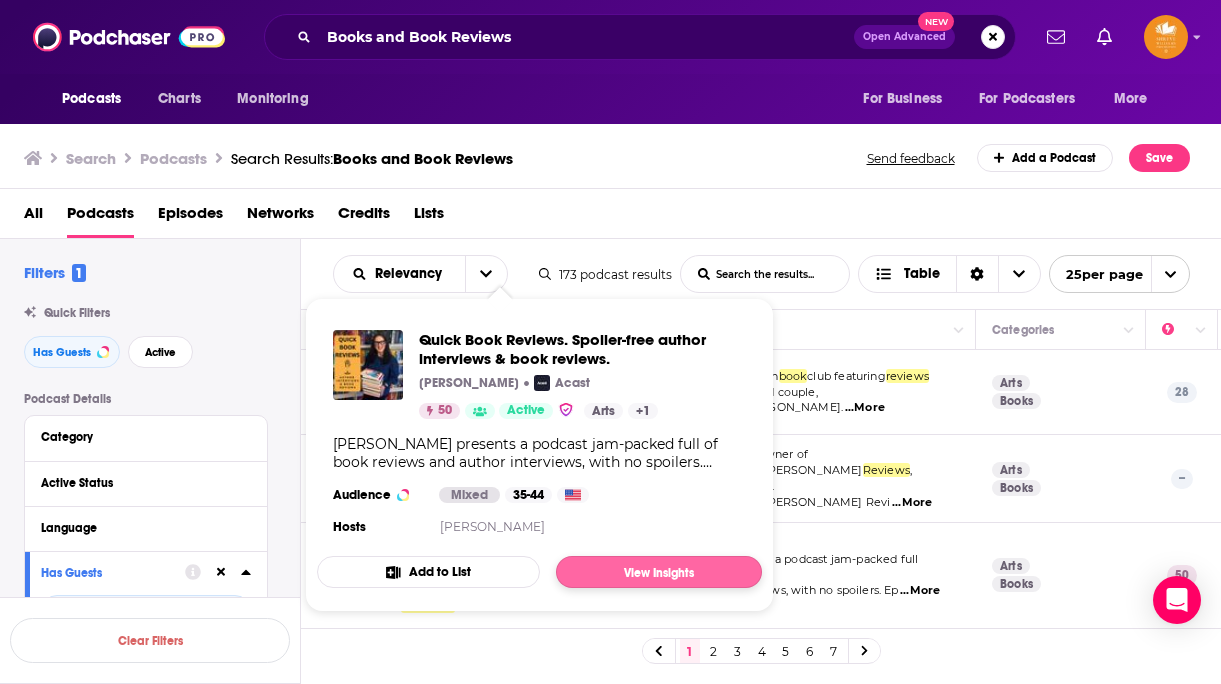 click on "View Insights" at bounding box center [659, 572] 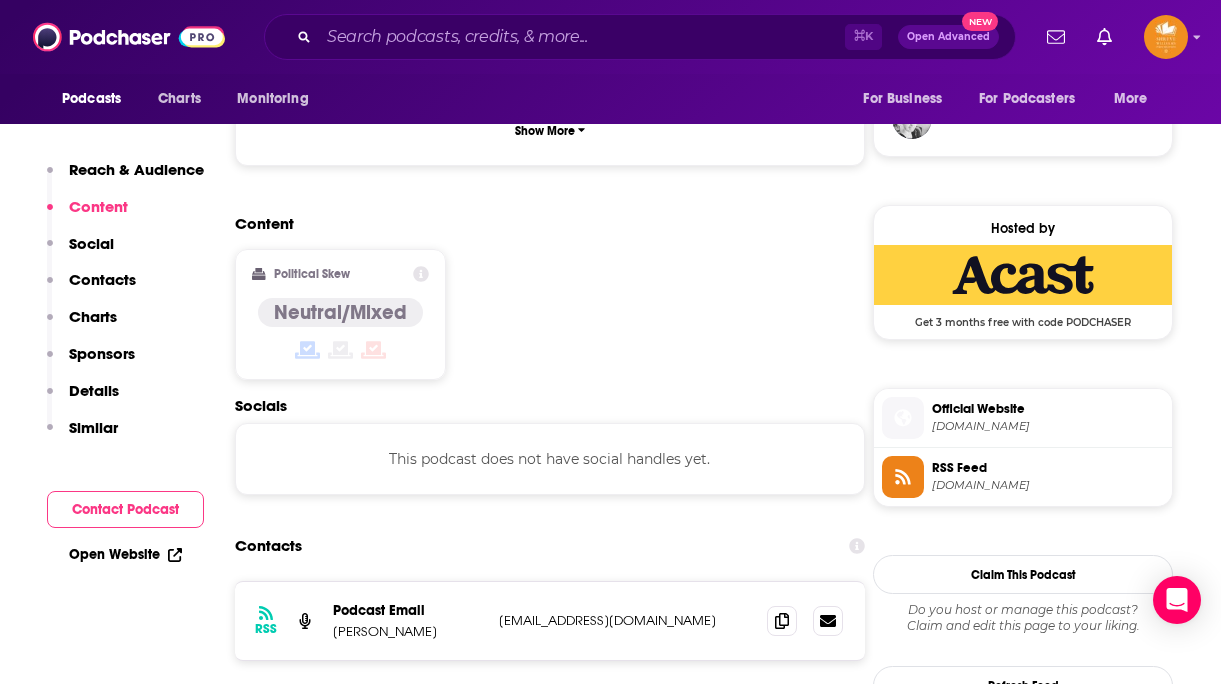scroll, scrollTop: 1514, scrollLeft: 0, axis: vertical 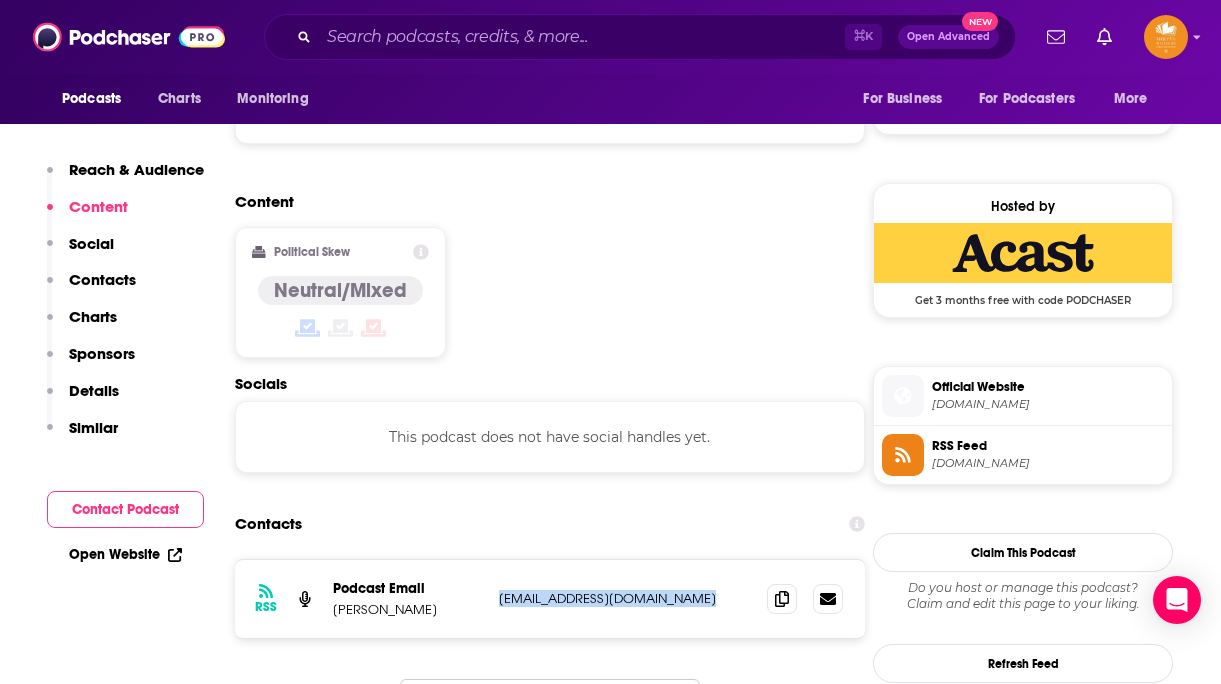 drag, startPoint x: 706, startPoint y: 529, endPoint x: 498, endPoint y: 530, distance: 208.00241 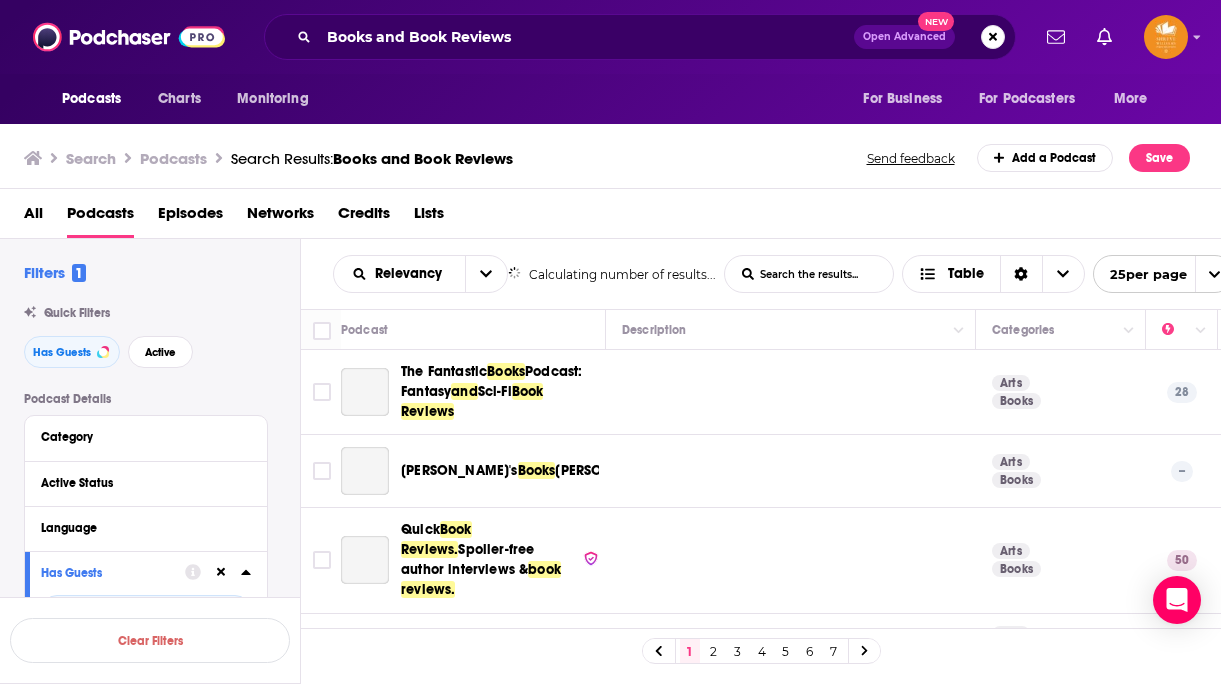 scroll, scrollTop: 0, scrollLeft: 0, axis: both 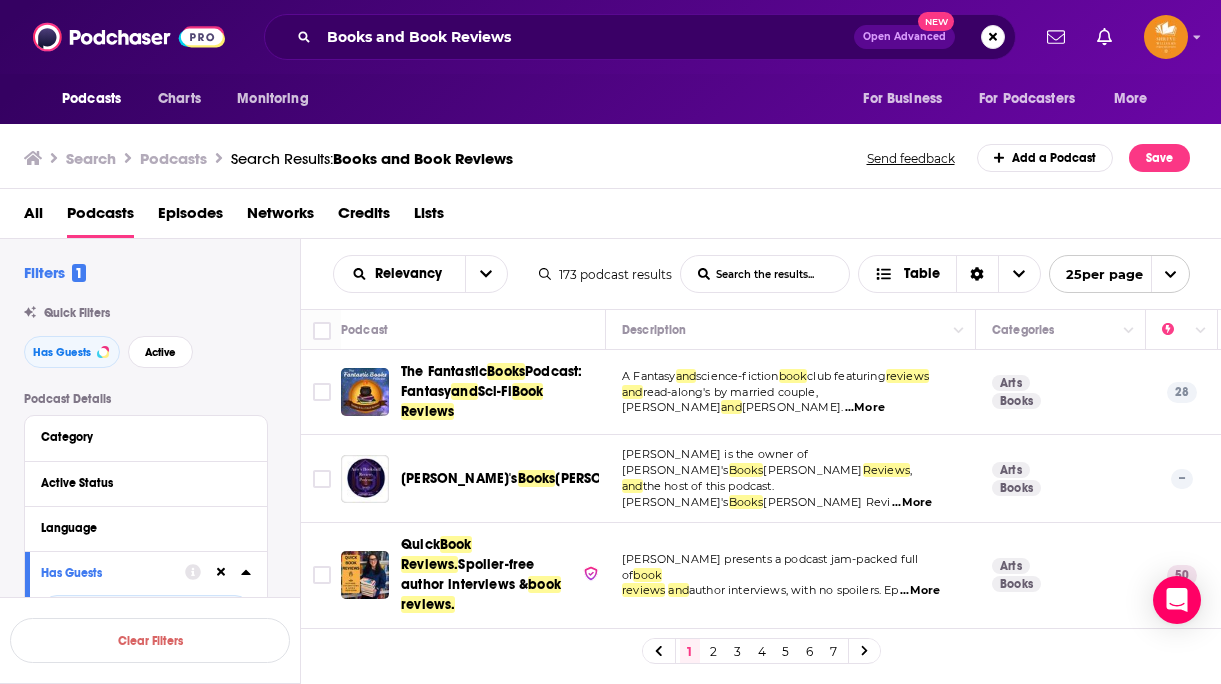 click on "Podcast" at bounding box center [473, 330] 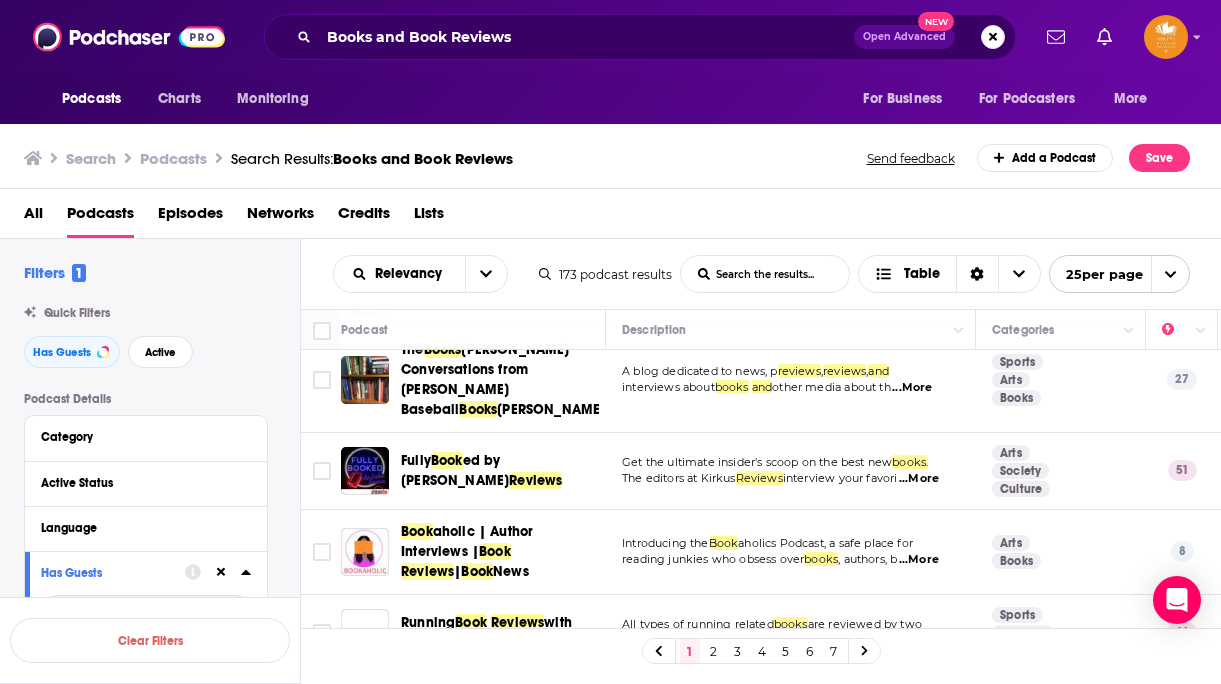 scroll, scrollTop: 496, scrollLeft: 0, axis: vertical 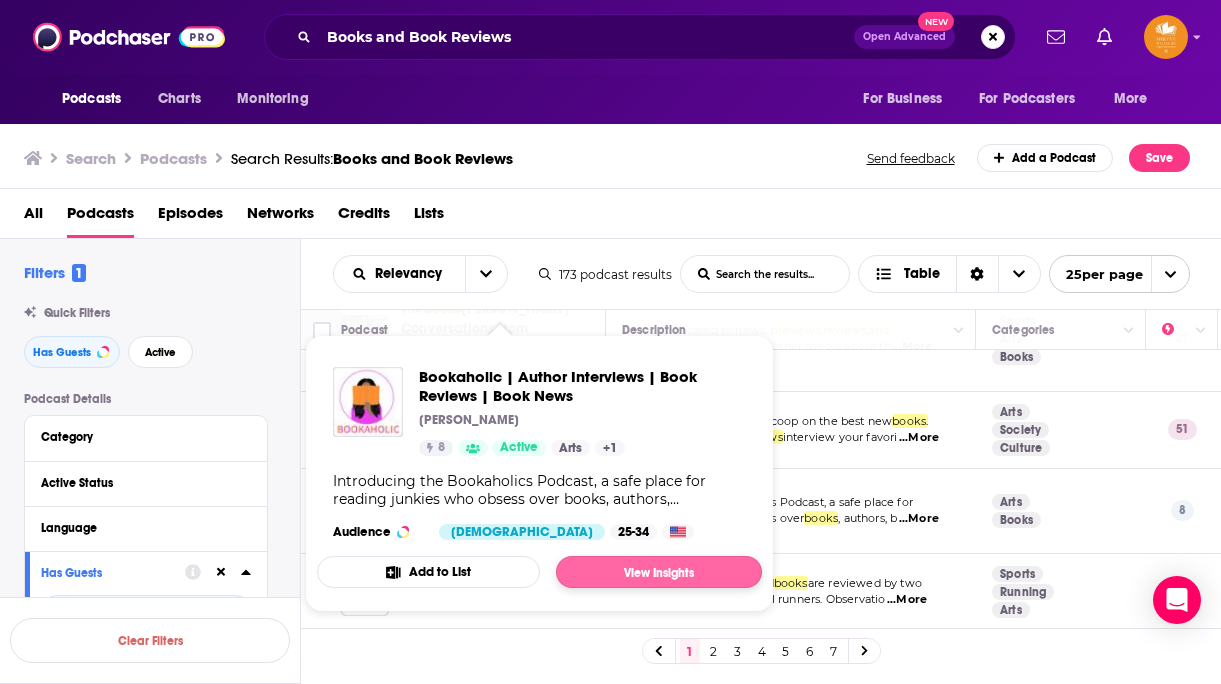 click on "View Insights" at bounding box center [659, 572] 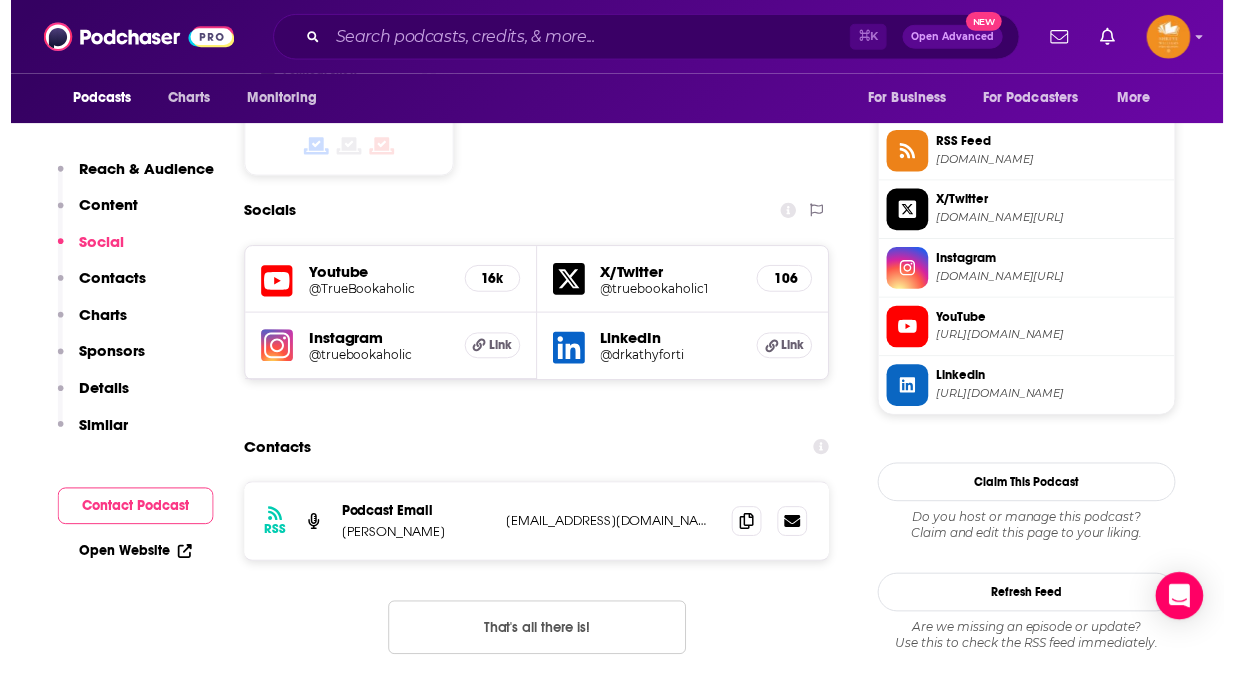 scroll, scrollTop: 1664, scrollLeft: 0, axis: vertical 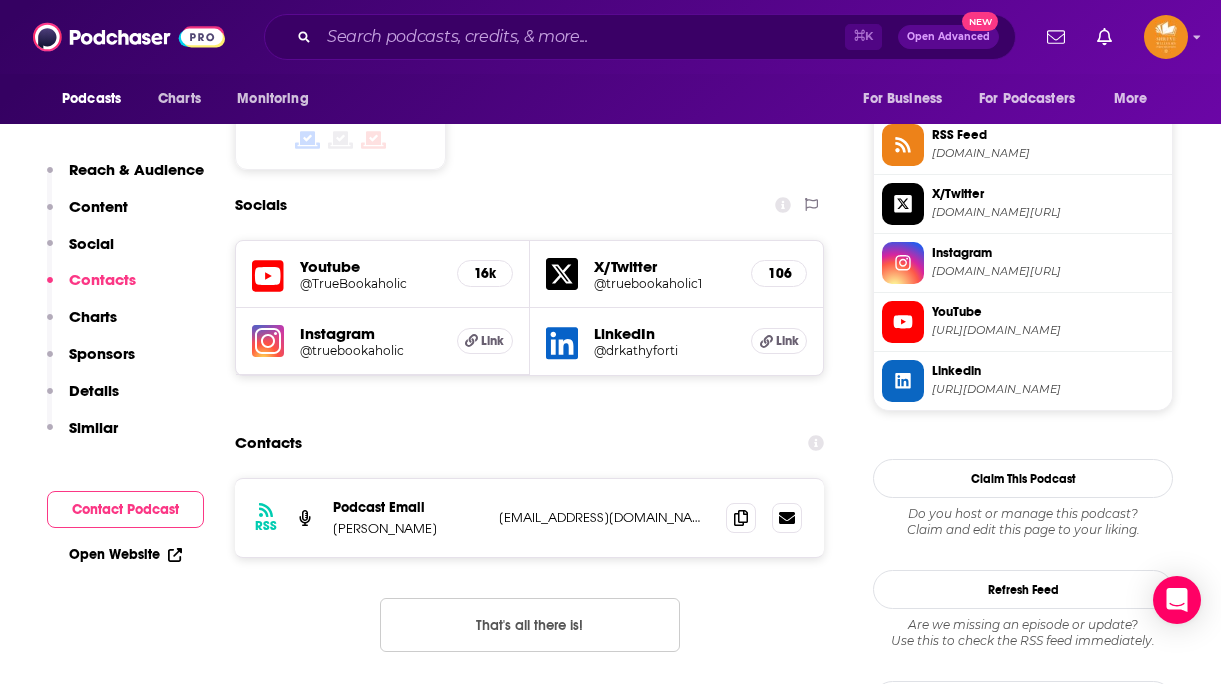 drag, startPoint x: 704, startPoint y: 407, endPoint x: 493, endPoint y: 416, distance: 211.19185 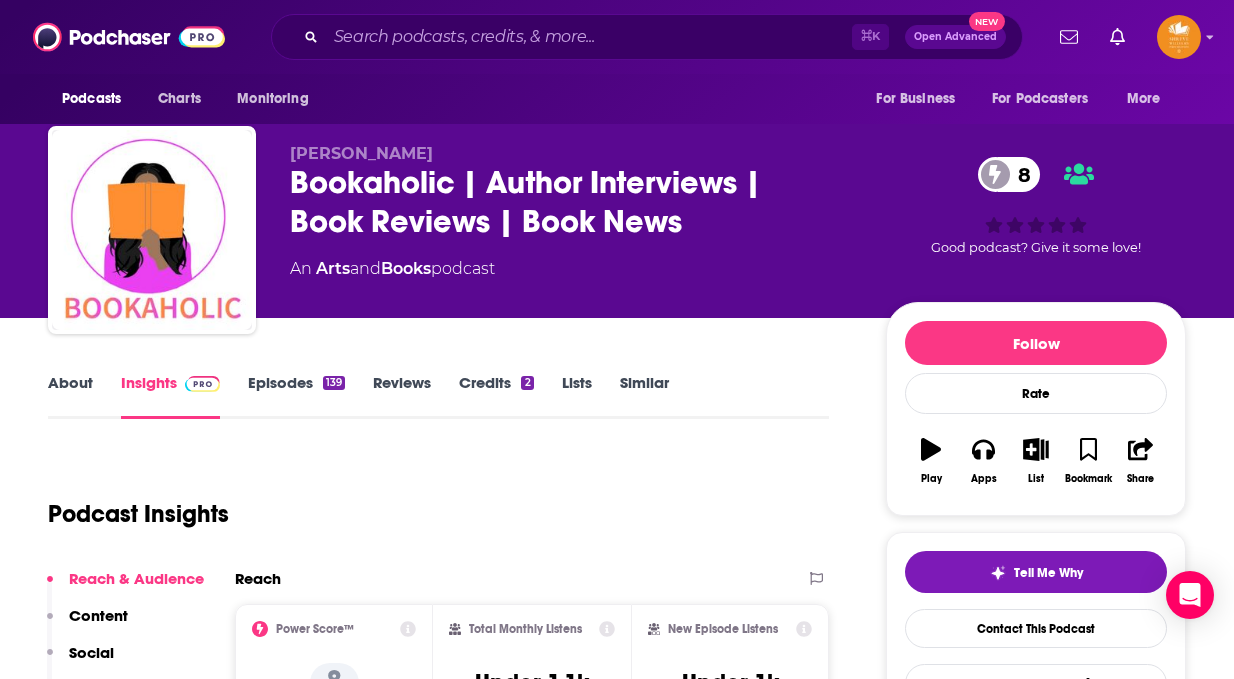scroll, scrollTop: -2, scrollLeft: 0, axis: vertical 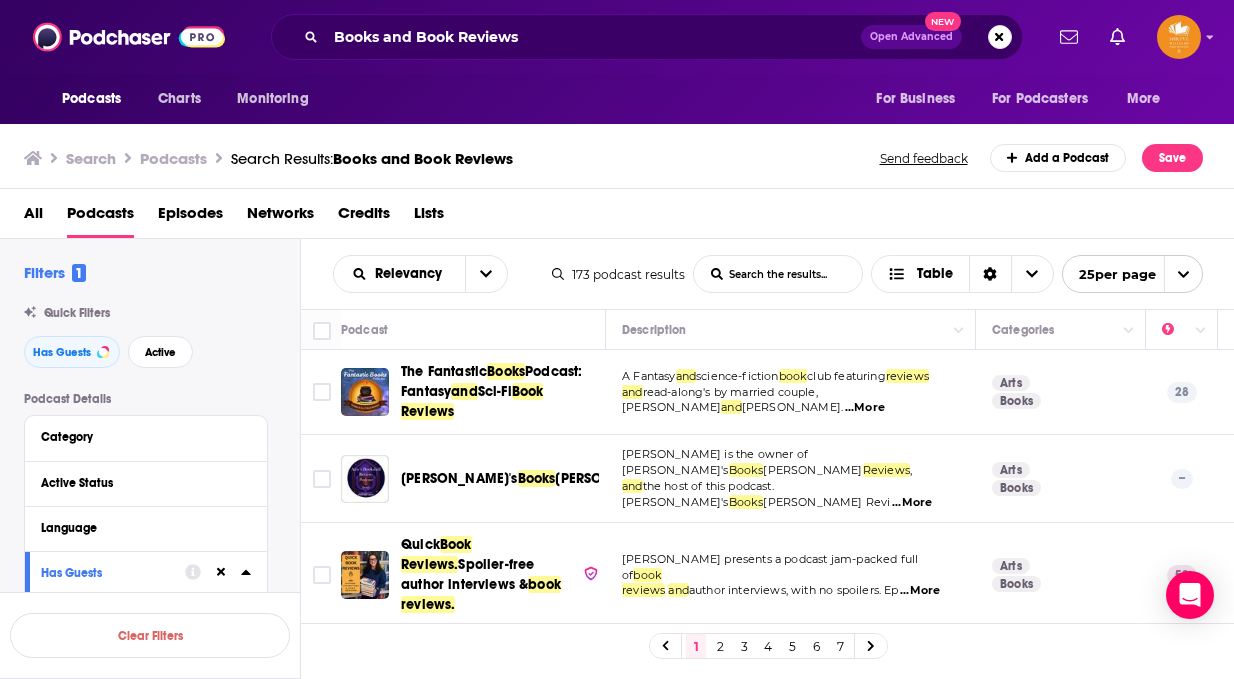 click on "Podcasts Charts Monitoring Books and Book Reviews Open Advanced New For Business For Podcasters More Podcasts Charts Monitoring For Business For Podcasters More Search Podcasts Search Results:   Books and Book Reviews Send feedback Add a Podcast Save All Podcasts Episodes Networks Credits Lists Filters 1 Quick Filters Has Guests Active Podcast Details Category Active Status Language Has Guests Has guests  Brand Safety & Suitability Political Skew Beta Show More Audience & Reach Power Score™ Reach (Monthly) Reach (Episode Average) Gender Age Income Show More Saved Searches Select Clear Filters Relevancy List Search Input Search the results... Table 173   podcast   results List Search Input Search the results... Table 25  per page Podcast Description Categories Reach (Monthly) Reach (Episode) Top Country The Fantastic  Books  Podcast: Fantasy  and  Sci-Fi  Book   Reviews A Fantasy  and  science-fiction  book  club featuring  reviews and  read-along's by married couple, [PERSON_NAME]  and  [PERSON_NAME].  ...More Arts Books 28" at bounding box center (617, 339) 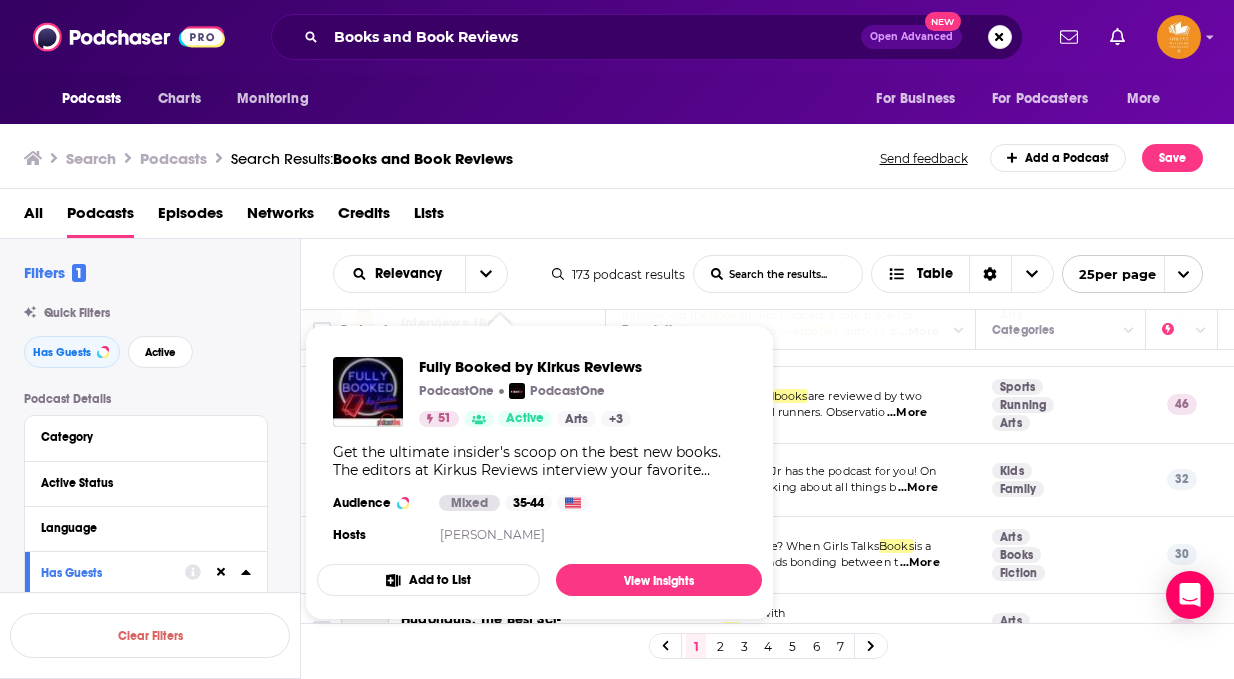 scroll, scrollTop: 686, scrollLeft: 0, axis: vertical 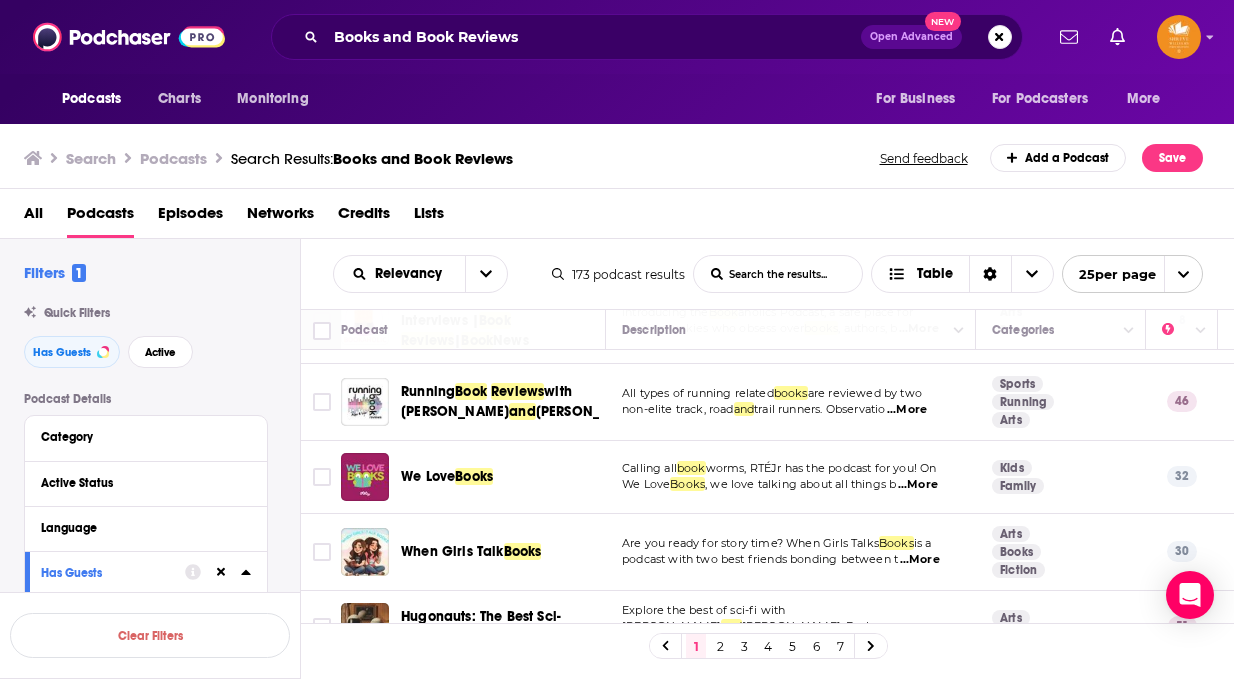 click 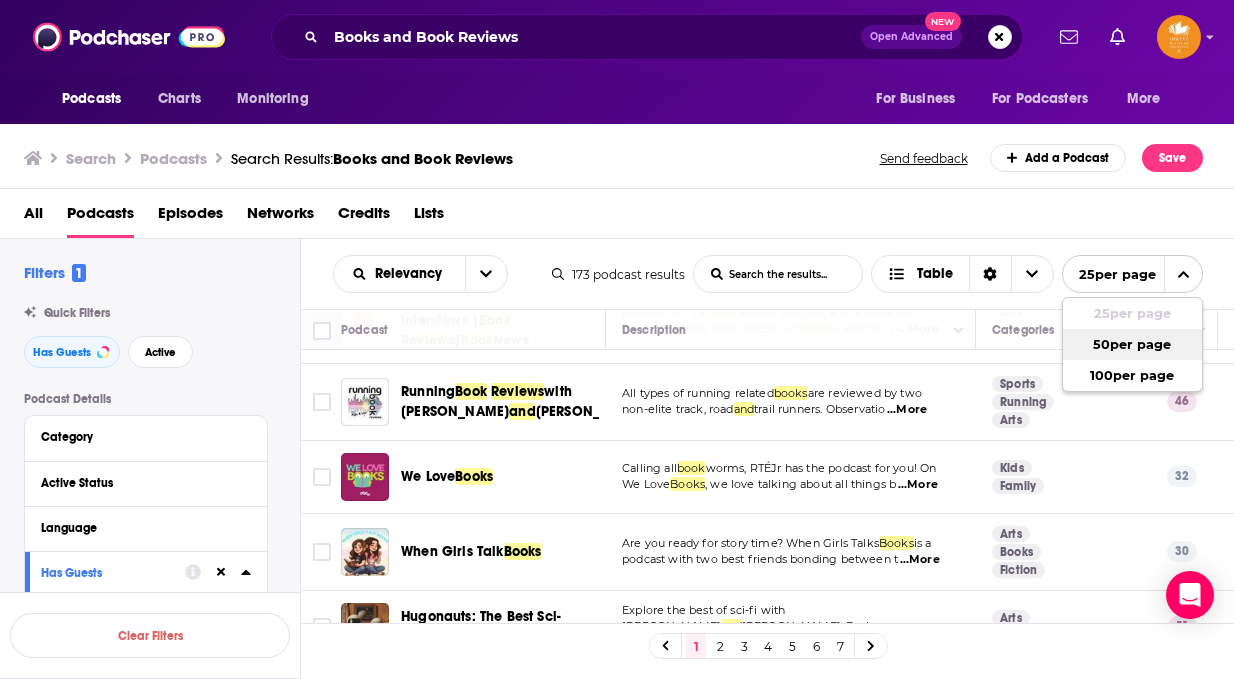 click on "50  per page" at bounding box center (1132, 344) 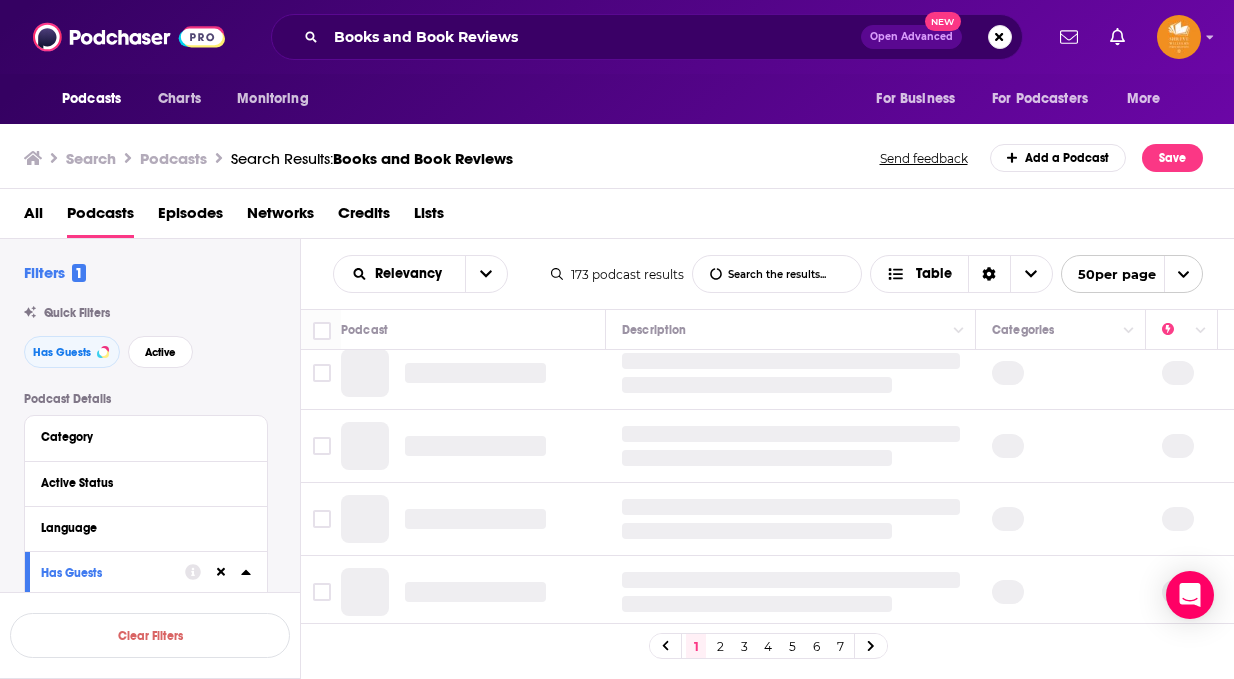 scroll, scrollTop: 0, scrollLeft: 0, axis: both 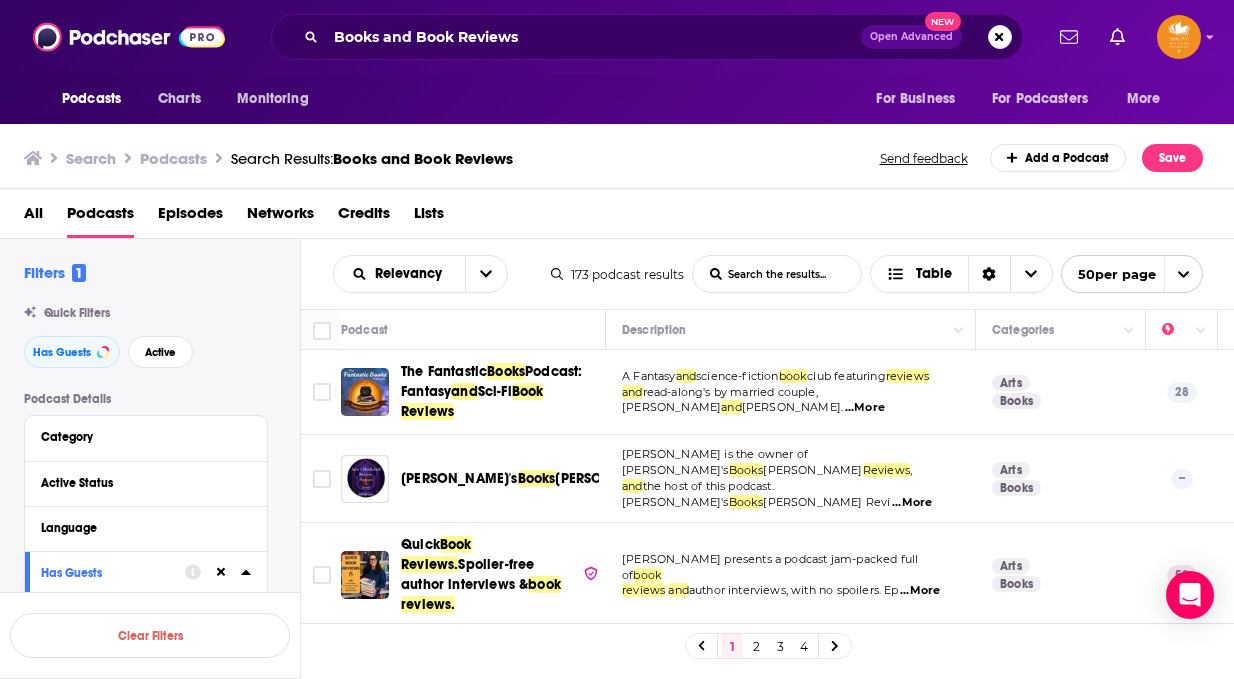 click on "[PERSON_NAME]'s  Books [PERSON_NAME]  Reviews  Podcast" at bounding box center (585, 479) 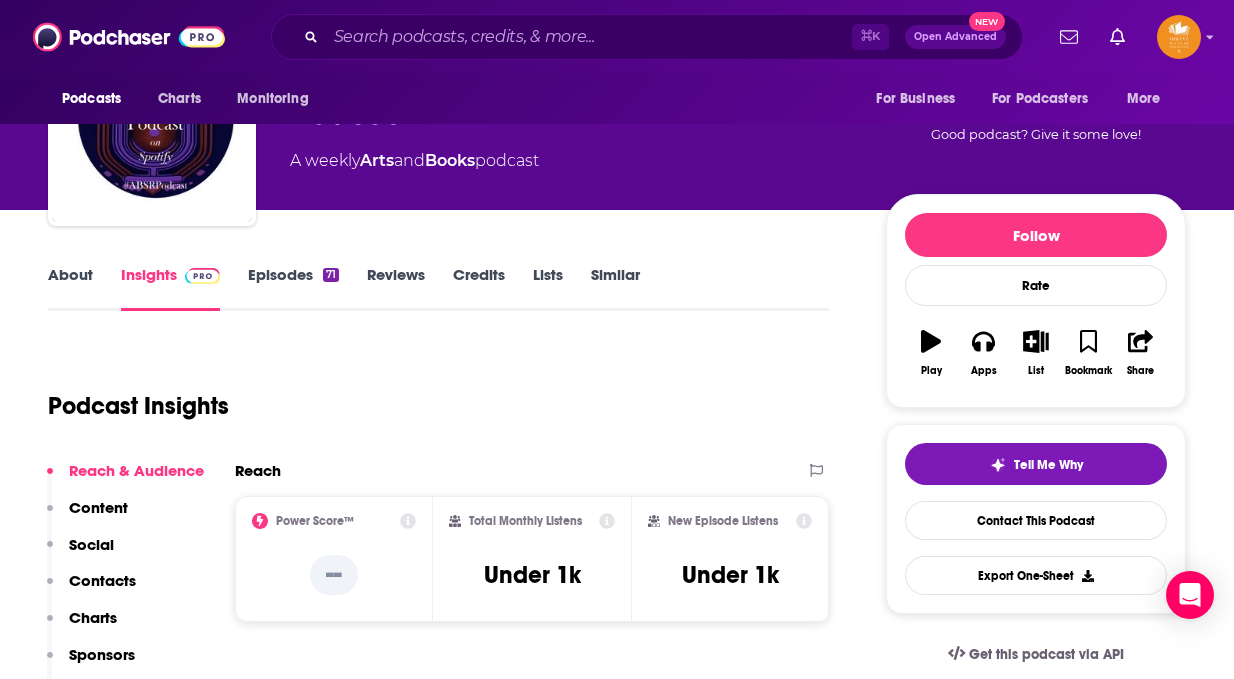 scroll, scrollTop: 125, scrollLeft: 0, axis: vertical 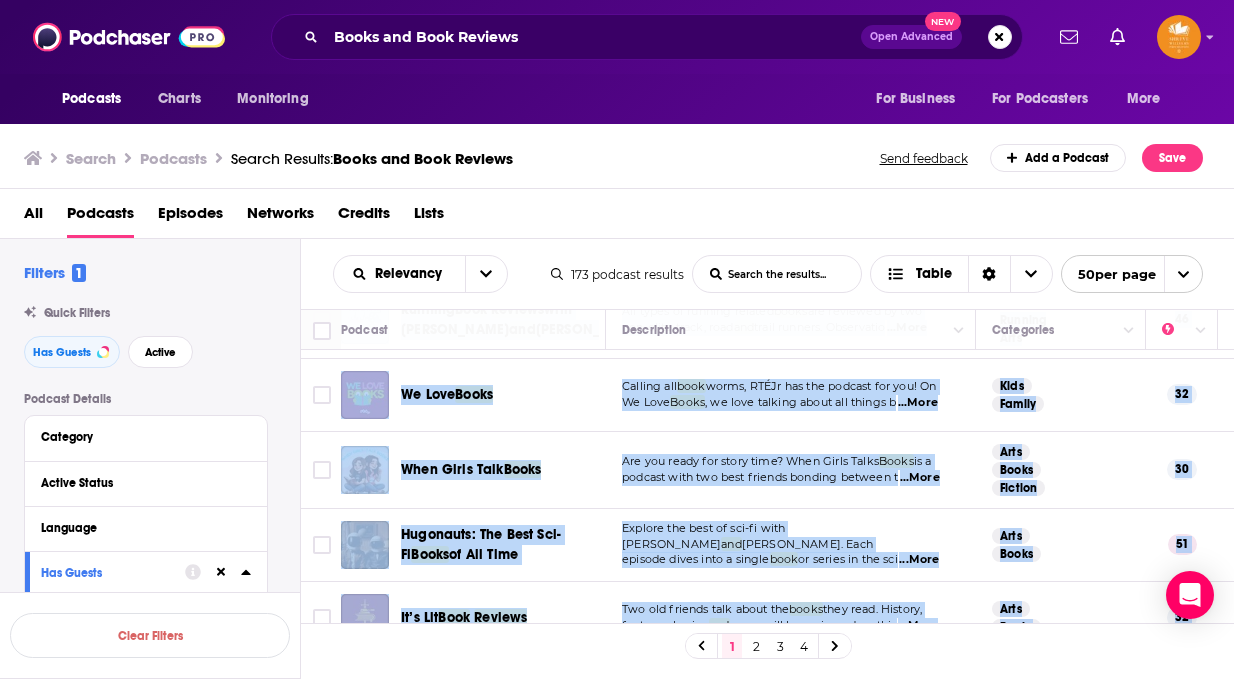 drag, startPoint x: 1072, startPoint y: 613, endPoint x: 1059, endPoint y: 599, distance: 19.104973 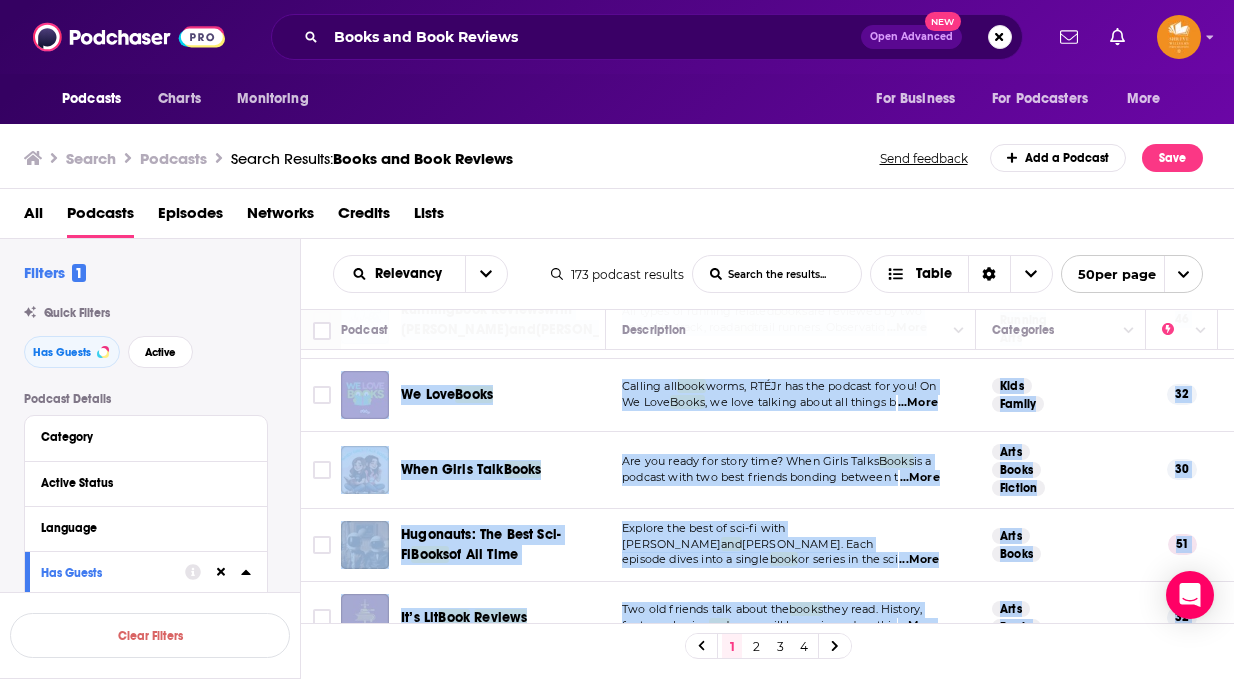click on "The Fantastic  Books  Podcast: Fantasy  and  Sci-Fi  Book   Reviews A Fantasy  and  science-fiction  book  club featuring  reviews and  read-along's by married couple, [PERSON_NAME]  and  [PERSON_NAME].  ...More Arts Books 28 Under 1.2k Under 716   US [PERSON_NAME]'s  Books [PERSON_NAME]  Reviews  Podcast [PERSON_NAME] is the owner of [PERSON_NAME]'s  Books [PERSON_NAME]  Reviews , and  the host of this podcast. [PERSON_NAME]'s  Books [PERSON_NAME] Revi  ...More Arts Books -- Under 1k Under 1k   US Quick  Book   Reviews.  Spoiler-free author interviews &  book   reviews. [PERSON_NAME] presents a podcast jam-packed full of  book reviews   and  author interviews, with no spoilers. Ep  ...More Arts Books 50 3.6k-5.6k Under 495   US Asian Review of  Books The Asian Review of  Books  is the only dedicated pan-Asian book  review publication. Widely quoted, reference  ...More Arts Books History 51 2.3k-4.3k Under 1.7k   US About  Books A bi-weekly podcast about non-fiction authors  and  the book  publishing industry. Hear insider interviews,   ...More Arts Books Business 41 1.1k-3.1k Under 1.8k" at bounding box center [1053, 1517] 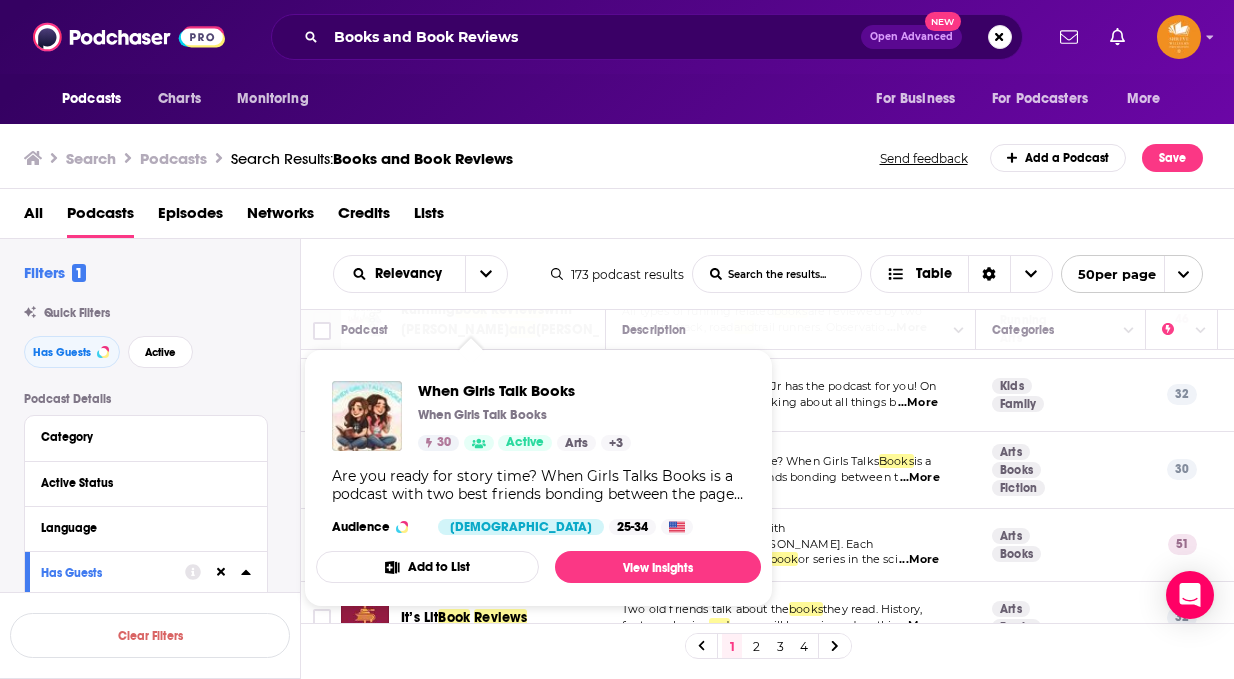 click on "When Girls Talk Books" at bounding box center (482, 415) 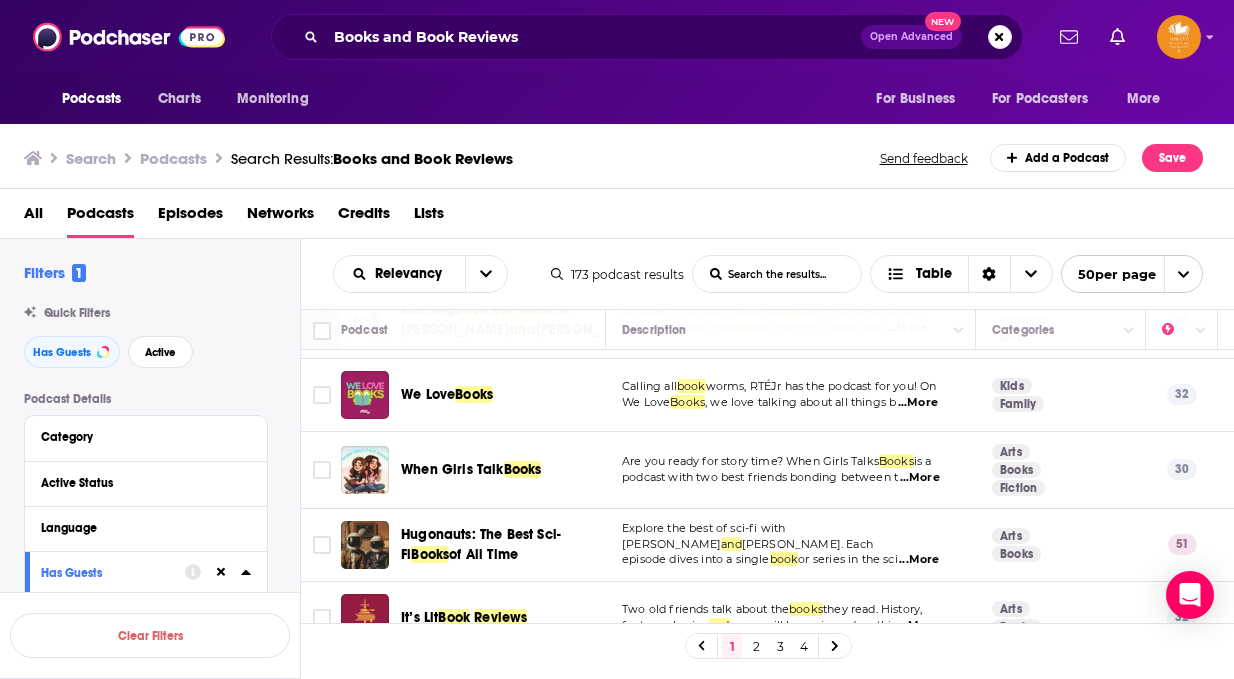 click on "Explore the best of sci-fi with [PERSON_NAME]  and  [PERSON_NAME]. Each episode dives into a single  book  or series in the sci  ...More" at bounding box center [791, 545] 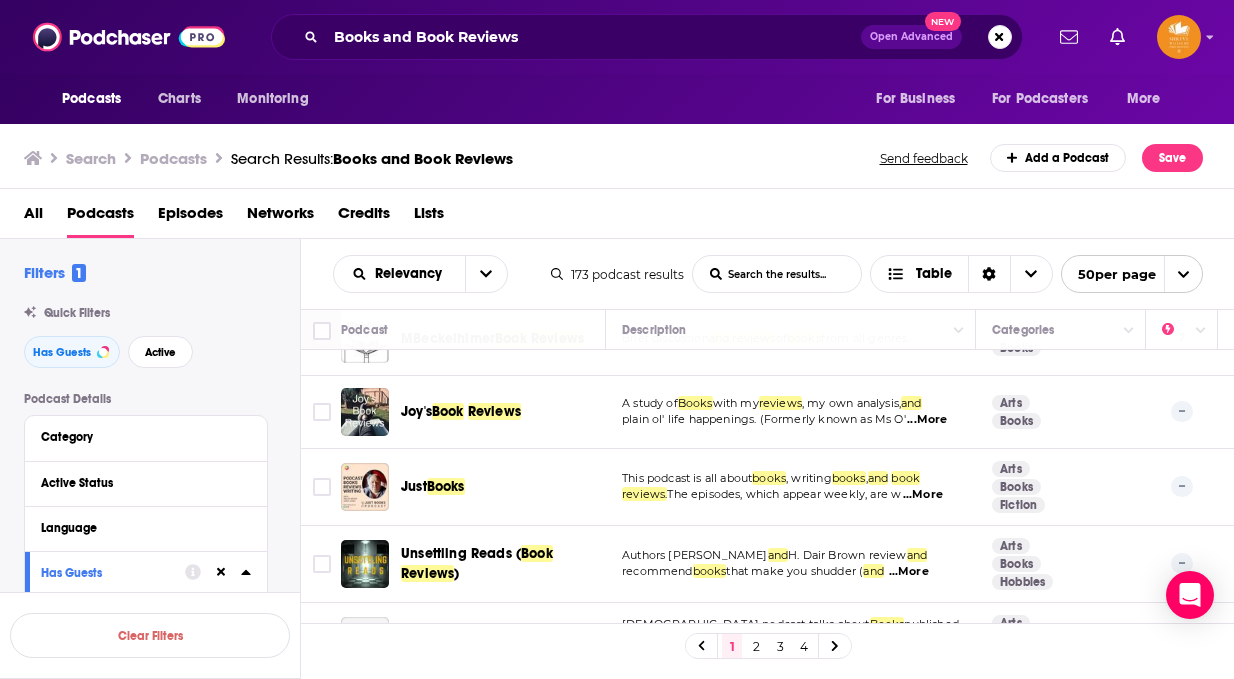 scroll, scrollTop: 1297, scrollLeft: 0, axis: vertical 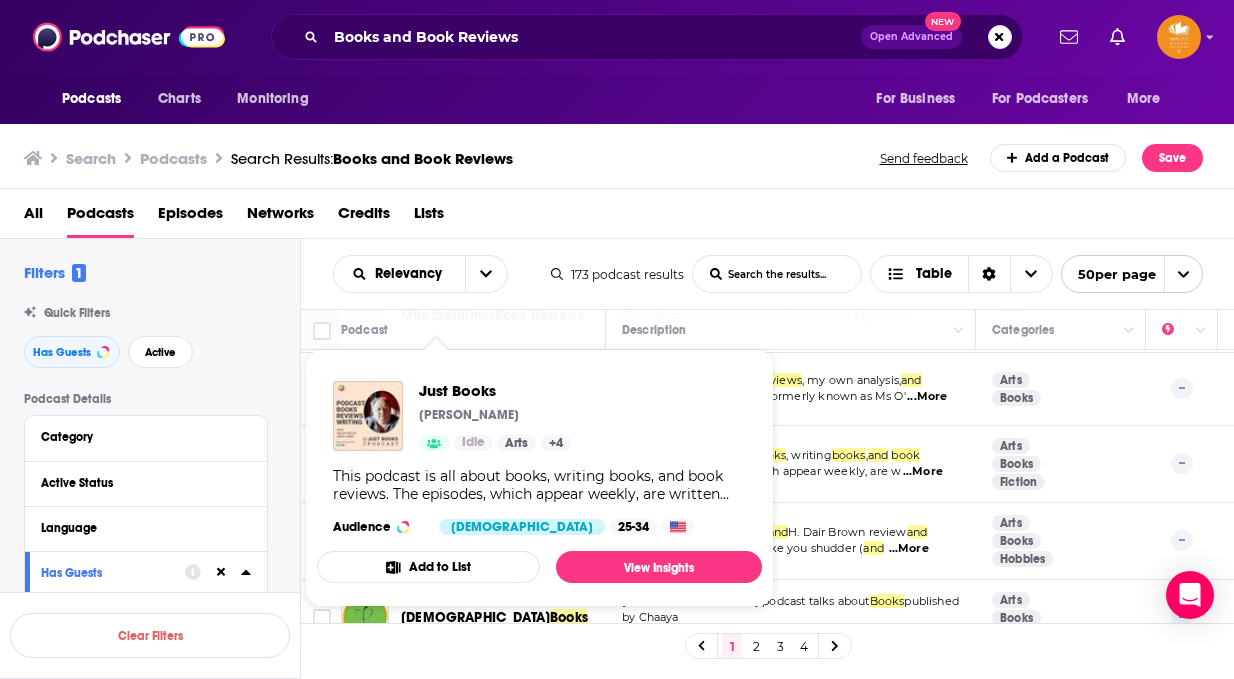 click on "[PERSON_NAME]" at bounding box center [469, 415] 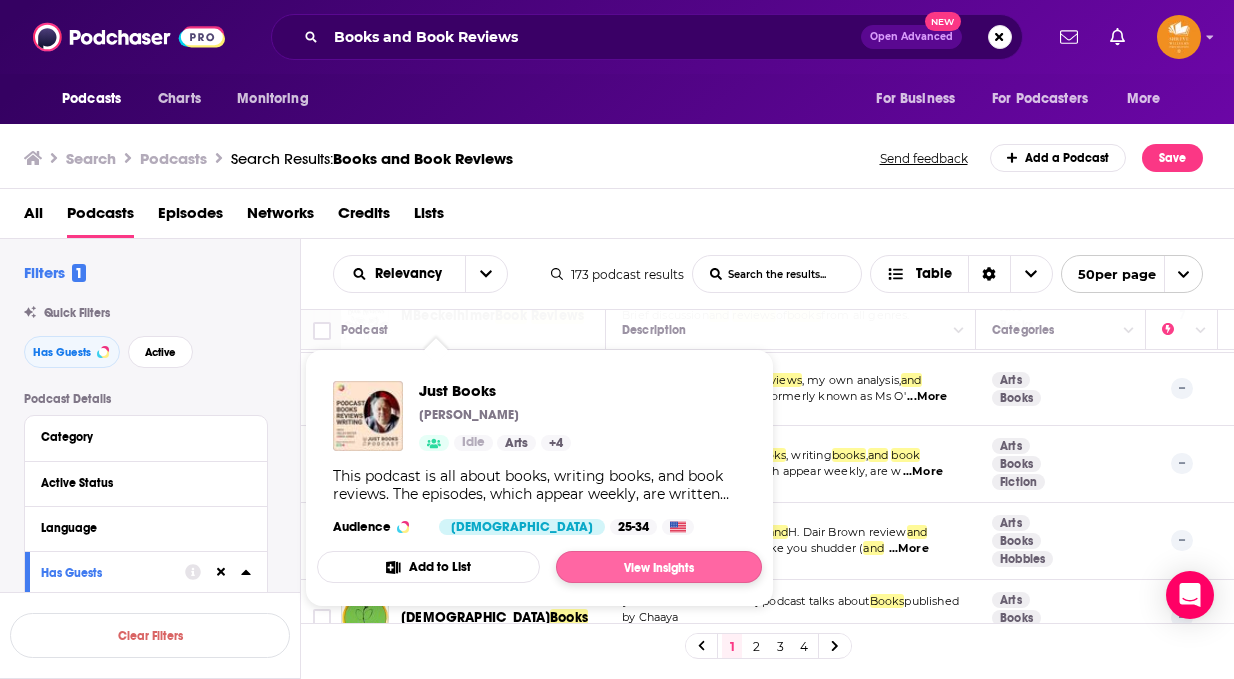 click on "View Insights" at bounding box center (659, 567) 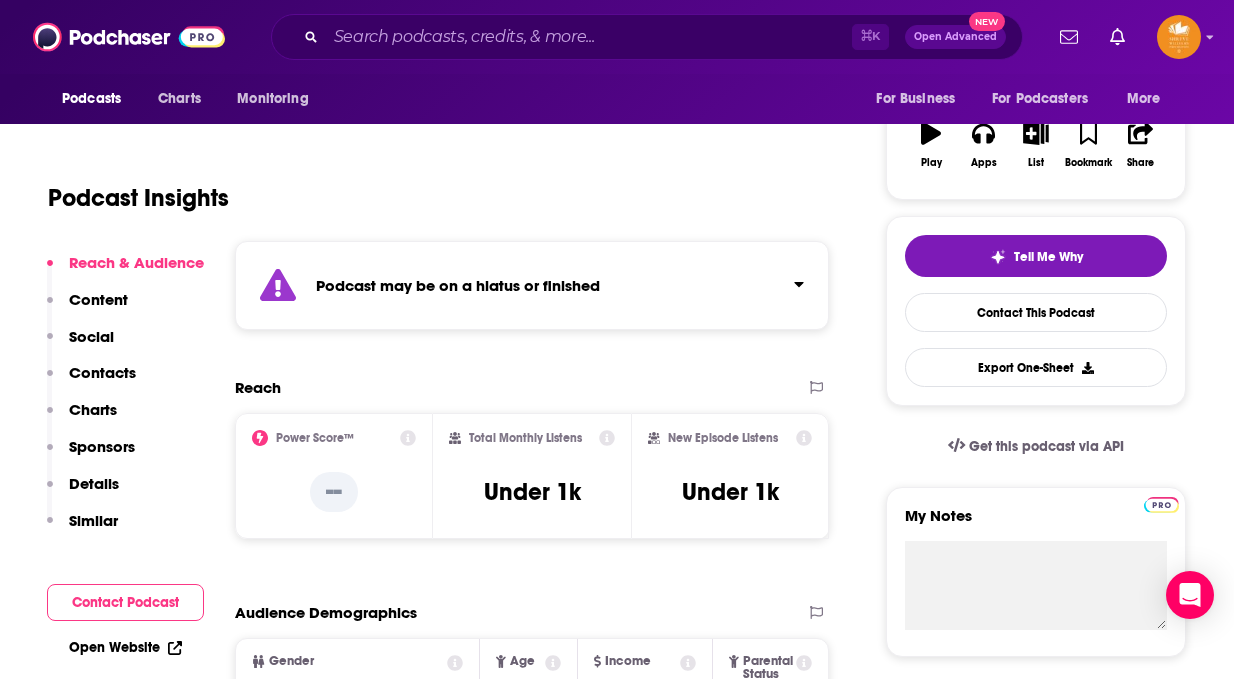 scroll, scrollTop: 335, scrollLeft: 0, axis: vertical 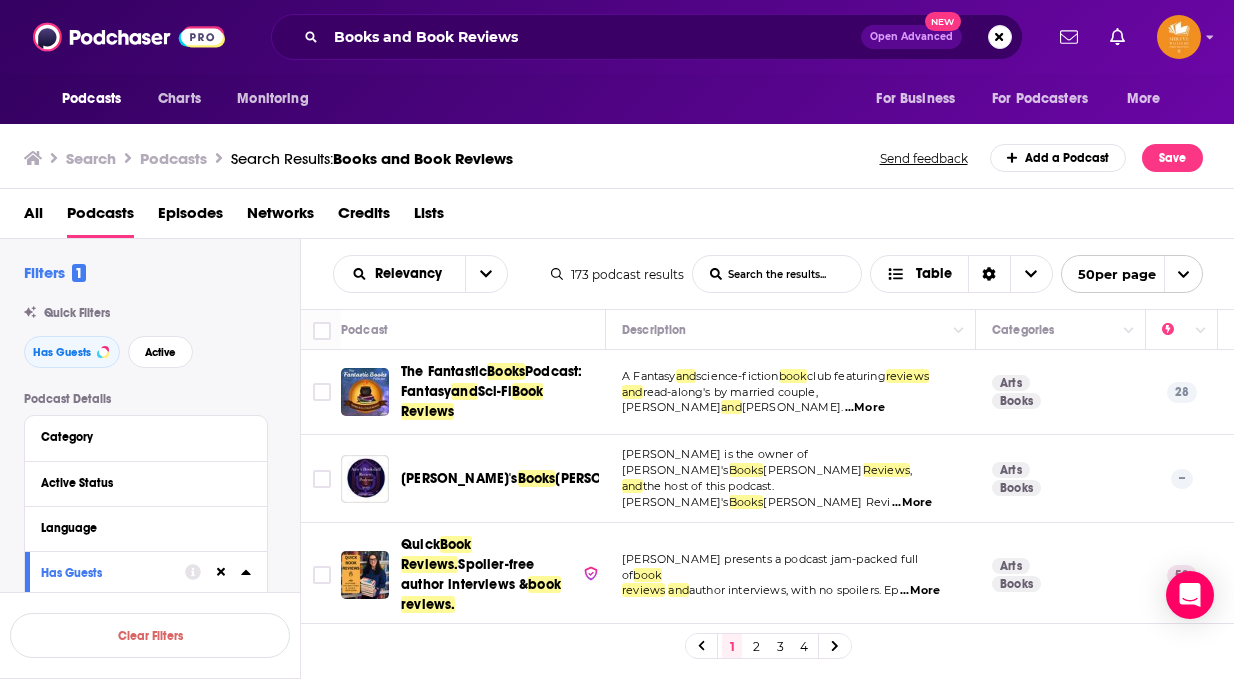click on "[PERSON_NAME]'s  Books [PERSON_NAME]  Reviews  Podcast" at bounding box center [585, 479] 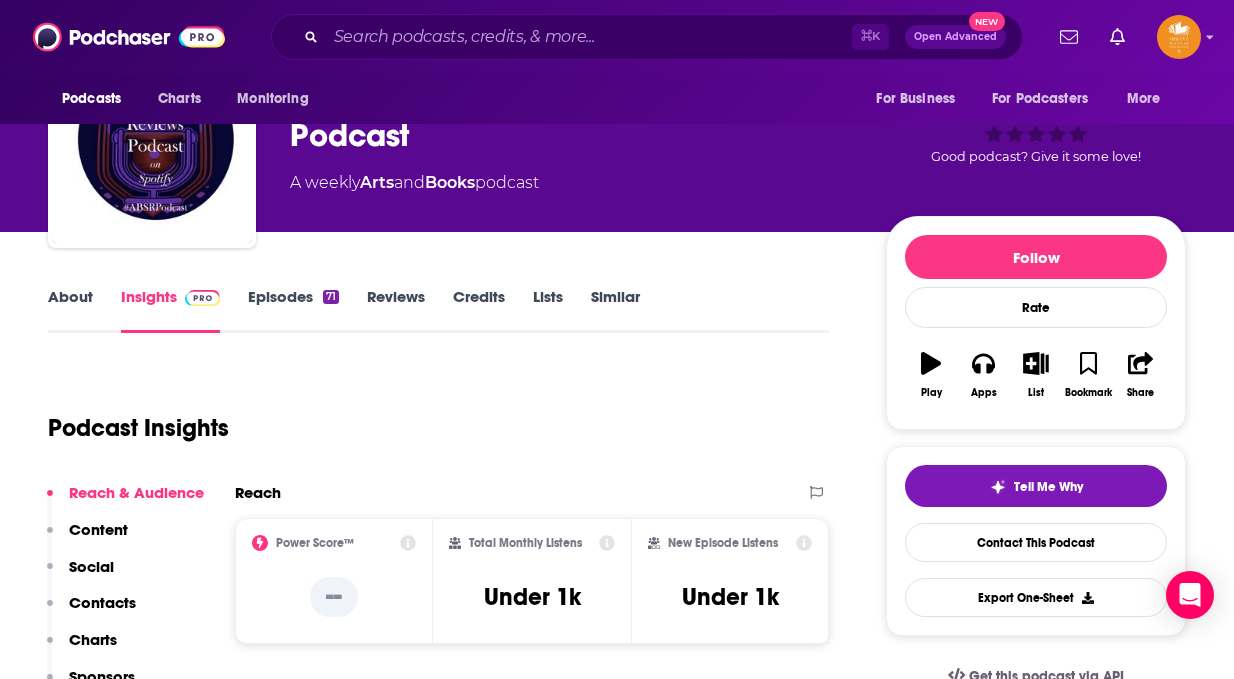 scroll, scrollTop: 146, scrollLeft: 0, axis: vertical 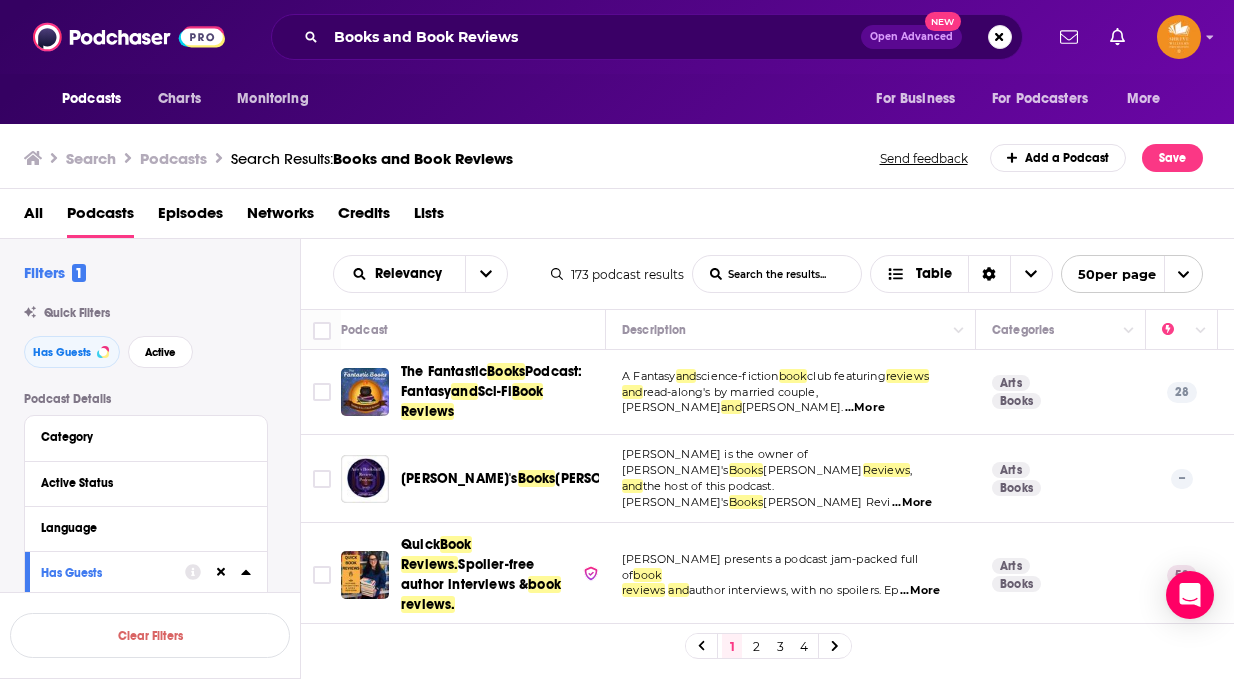 click on "[PERSON_NAME] is the owner of [PERSON_NAME]'s  Books [PERSON_NAME]  Reviews , and  the host of this podcast. [PERSON_NAME]'s  Books [PERSON_NAME] Revi  ...More" at bounding box center (791, 479) 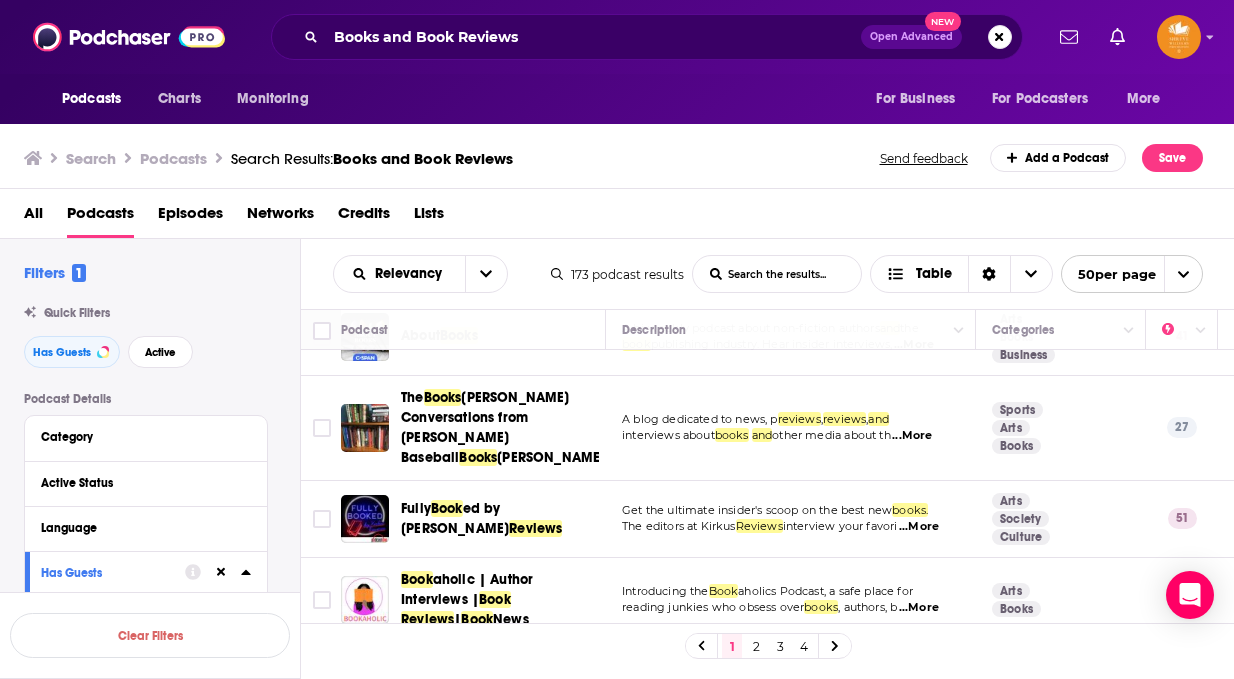 scroll, scrollTop: 427, scrollLeft: 0, axis: vertical 